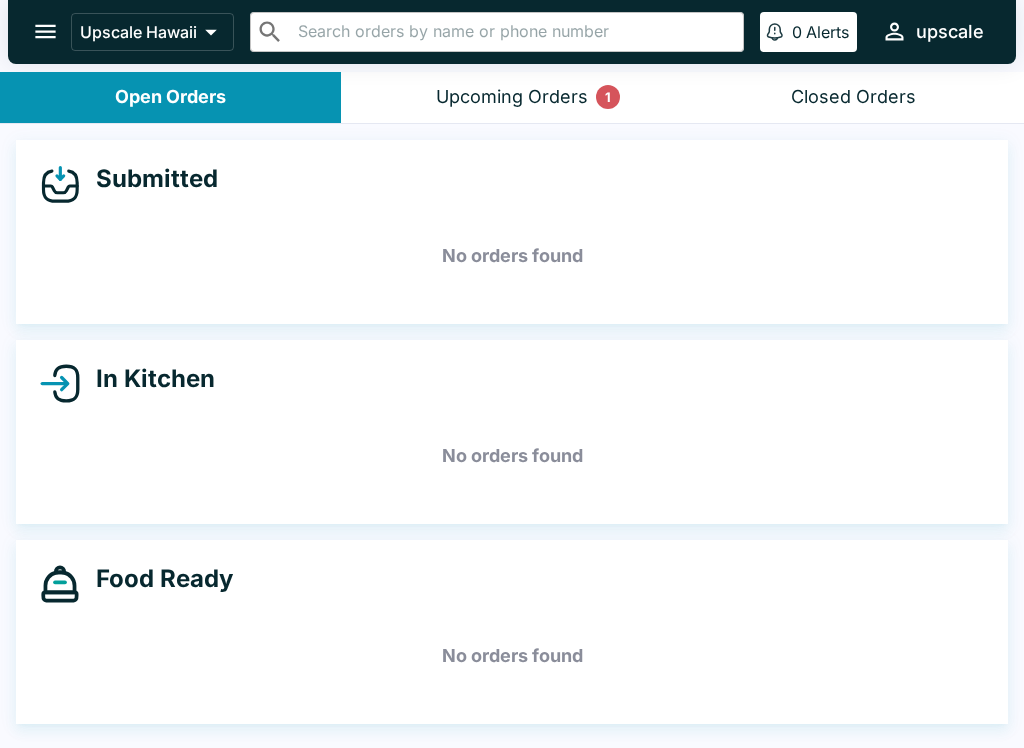 scroll, scrollTop: 0, scrollLeft: 0, axis: both 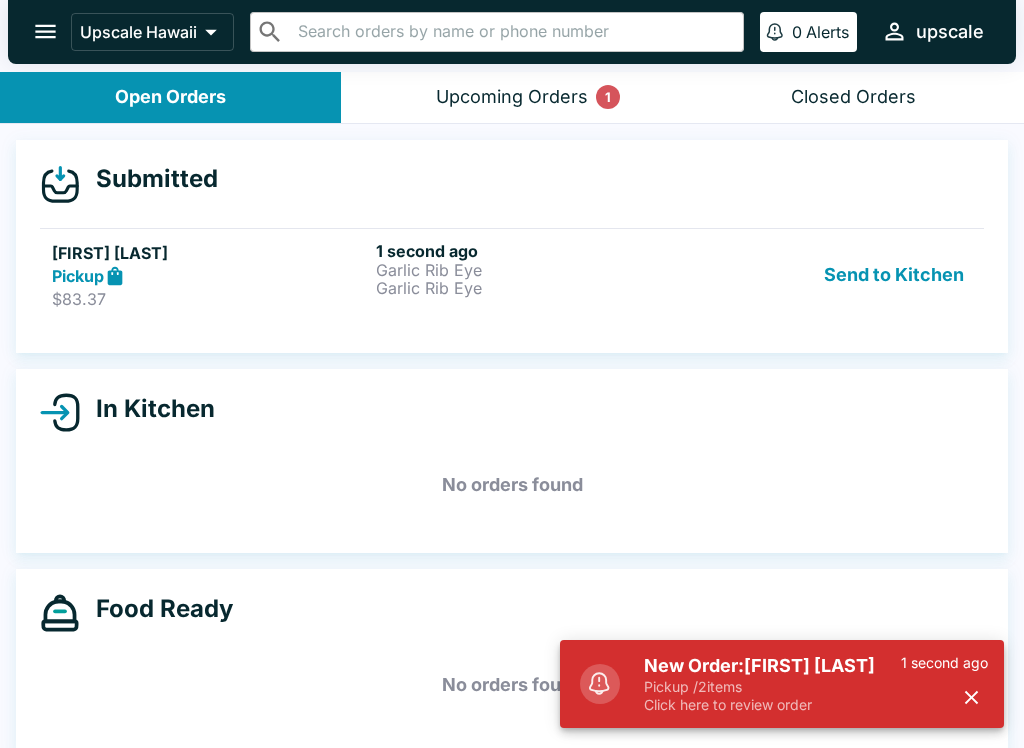 click on "New Order:  [FIRST] [LAST]" at bounding box center (772, 666) 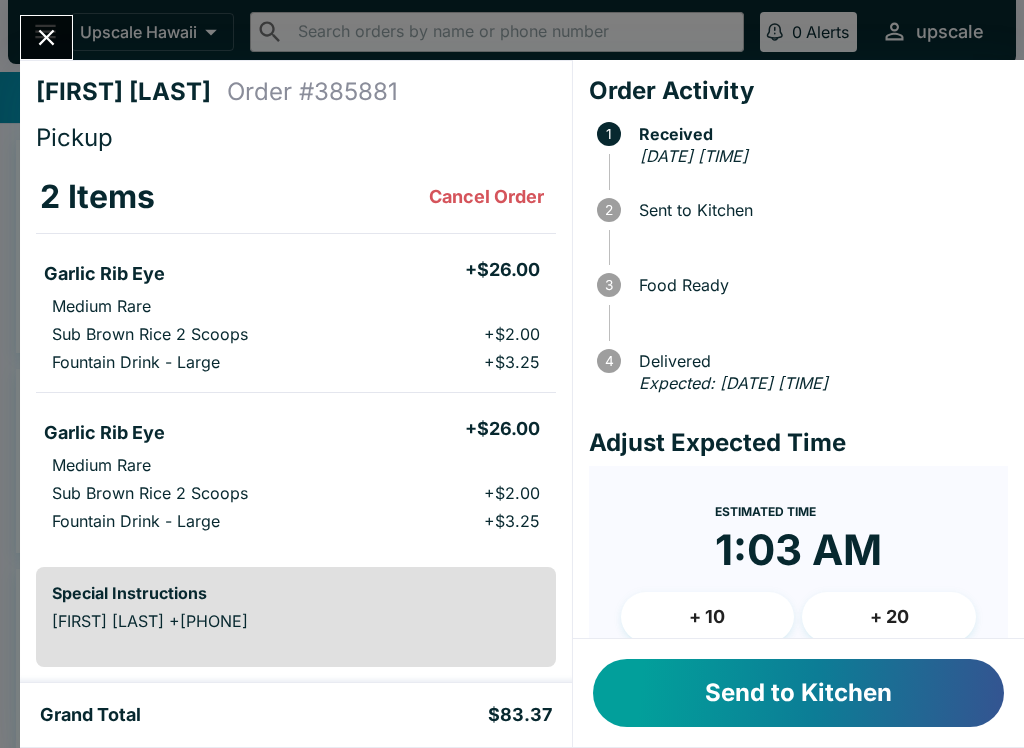 click on "Send to Kitchen" at bounding box center [798, 693] 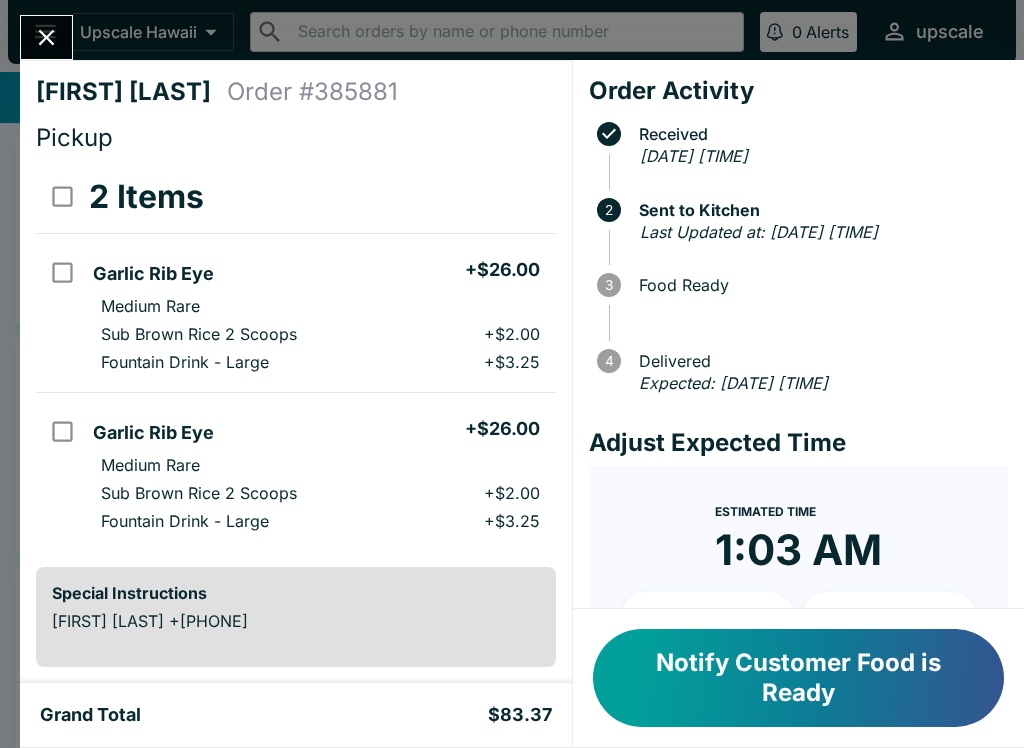 scroll, scrollTop: 0, scrollLeft: 0, axis: both 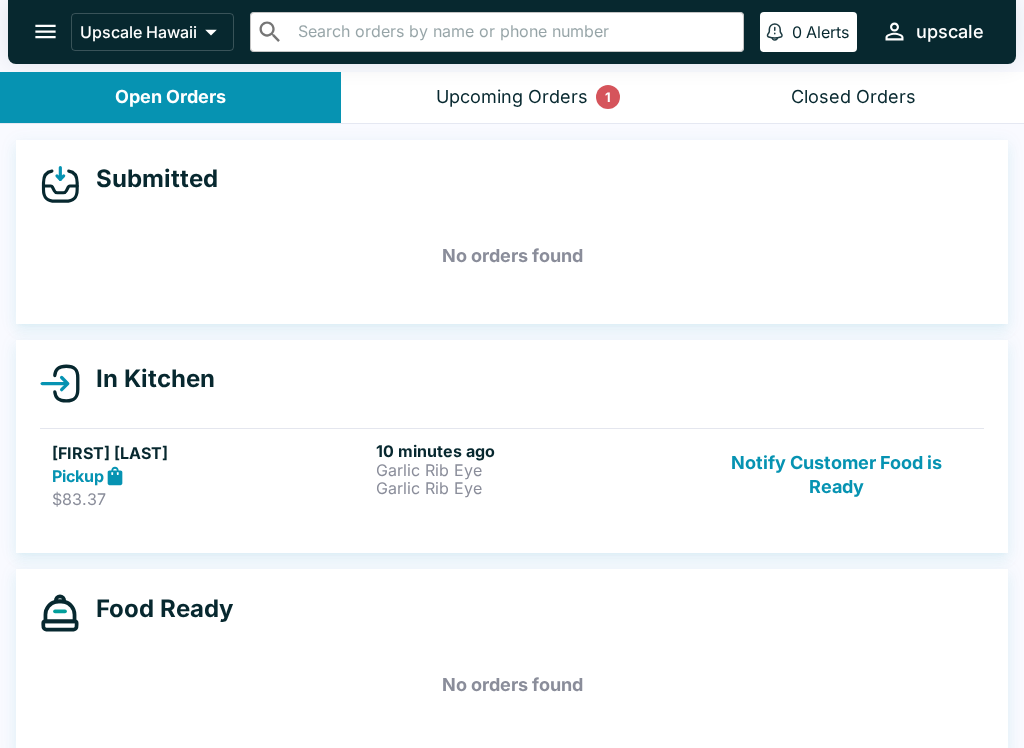 click on "Garlic Rib Eye" at bounding box center (534, 470) 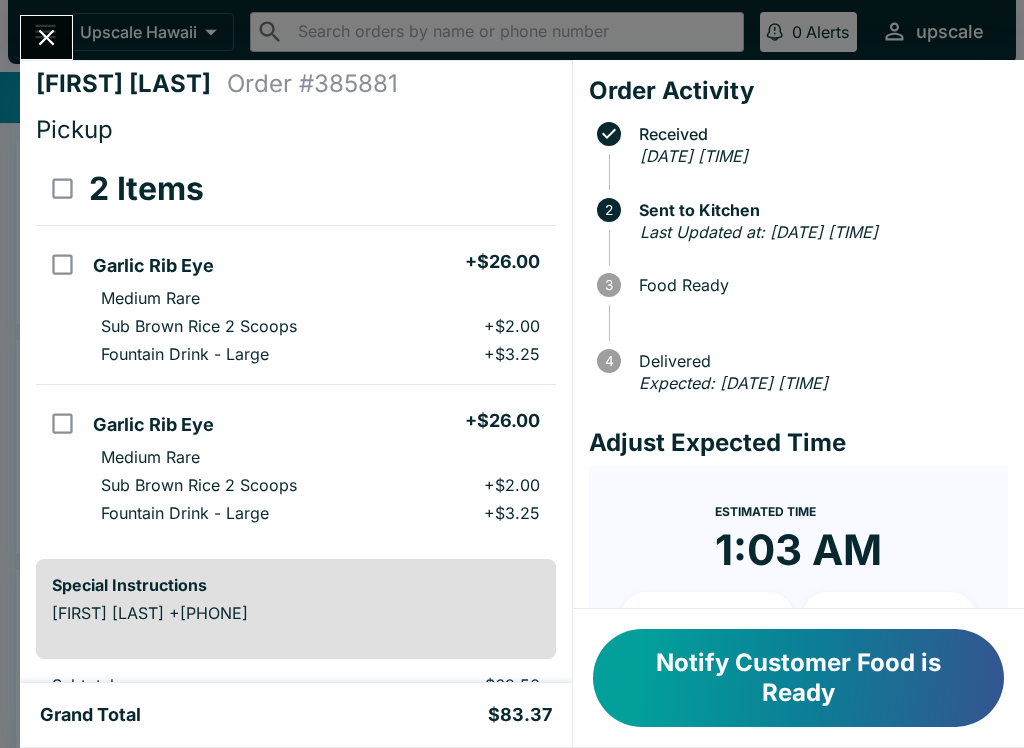 scroll, scrollTop: 27, scrollLeft: 0, axis: vertical 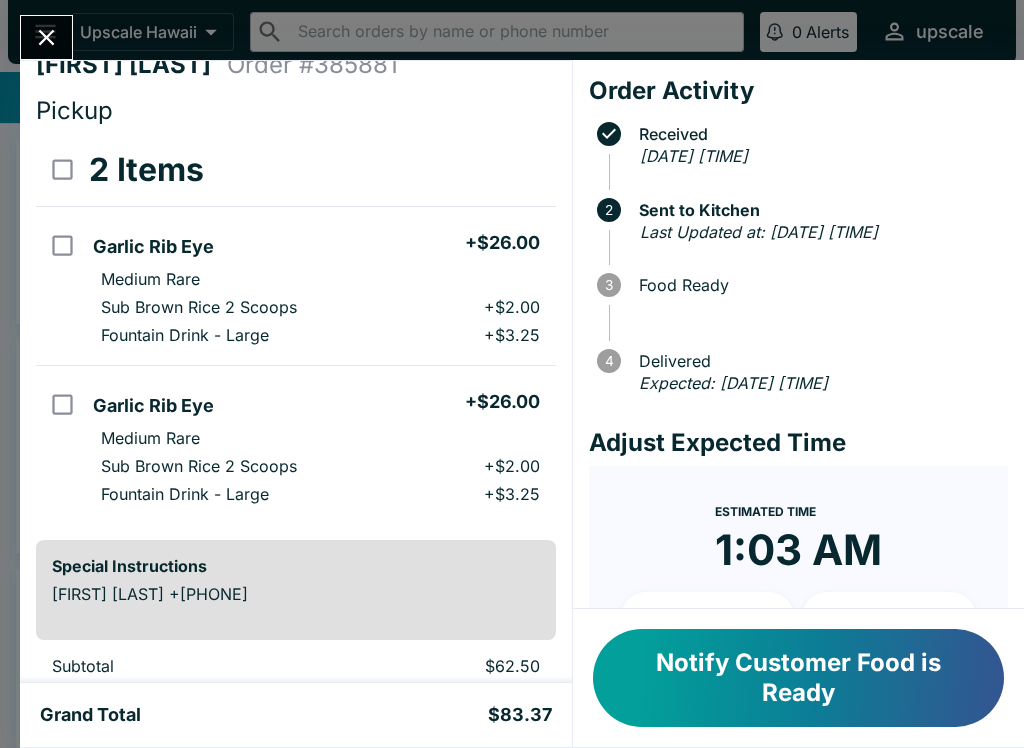 click on "[FIRST] [LAST] Order # 385881 Pickup 2 Items Garlic Rib Eye + $26.00 Medium Rare Sub Brown Rice 2 Scoops + $2.00 Fountain Drink - Large + $3.25 Garlic Rib Eye + $26.00 Medium Rare Sub Brown Rice 2 Scoops + $2.00 Fountain Drink - Large + $3.25 Special Instructions [FIRST] [LAST] +[PHONE] Subtotal $62.50 Beluga Fee $6.25 Restaurant Fee $2.29 Tips $9.38 Sales Tax $2.95 Preview Receipt Print Receipt Grand Total $83.37 Order Activity Received [DATE] [TIME] 2 Sent to Kitchen Last Updated at: [DATE] [TIME] 3 Food Ready   4 Delivered Expected: [DATE] [TIME] Adjust Expected Time Estimated Time 1:03 AM + 10 + 20 Reset Update ETA Notify Customer Food is Ready" at bounding box center [512, 374] 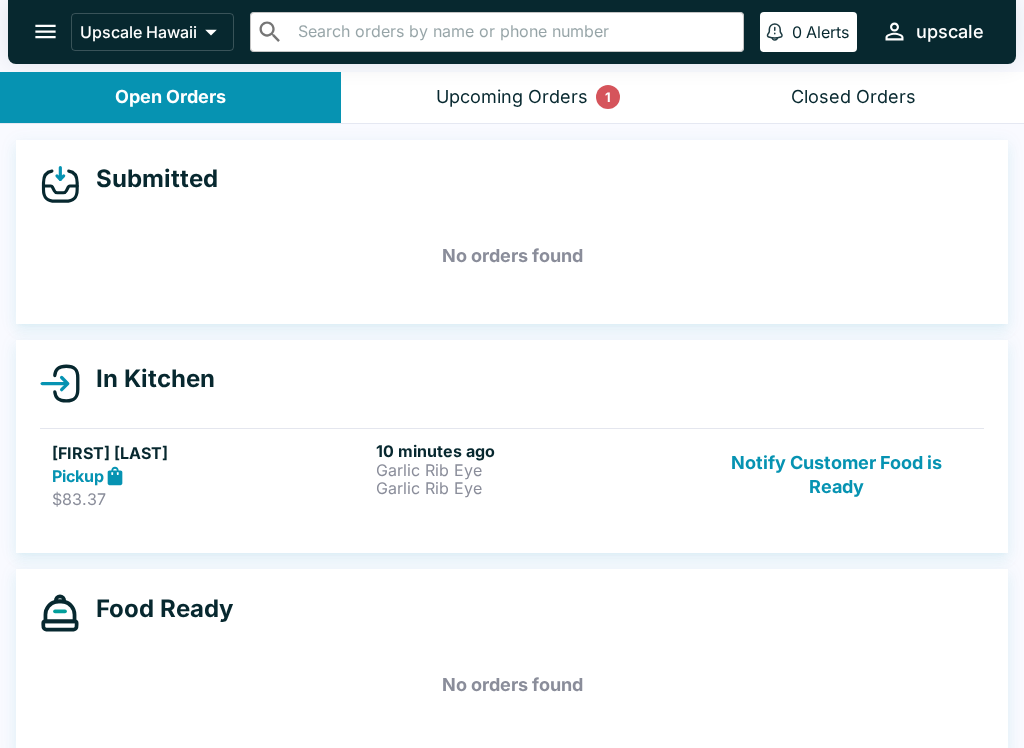 click on "Pickup" at bounding box center [210, 476] 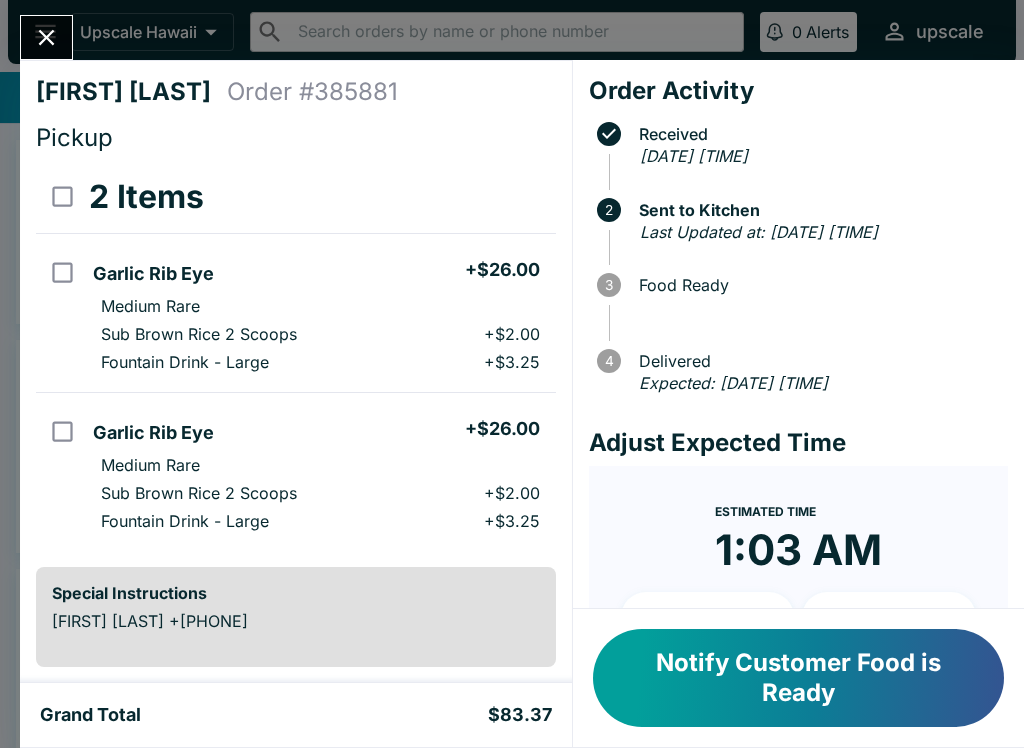 click on "[FIRST] [LAST] Order # 385881 Pickup 2 Items Garlic Rib Eye + $26.00 Medium Rare Sub Brown Rice 2 Scoops + $2.00 Fountain Drink - Large + $3.25 Garlic Rib Eye + $26.00 Medium Rare Sub Brown Rice 2 Scoops + $2.00 Fountain Drink - Large + $3.25 Special Instructions [FIRST] [LAST] +[PHONE] Subtotal $62.50 Beluga Fee $6.25 Restaurant Fee $2.29 Tips $9.38 Sales Tax $2.95 Preview Receipt Print Receipt" at bounding box center (296, 371) 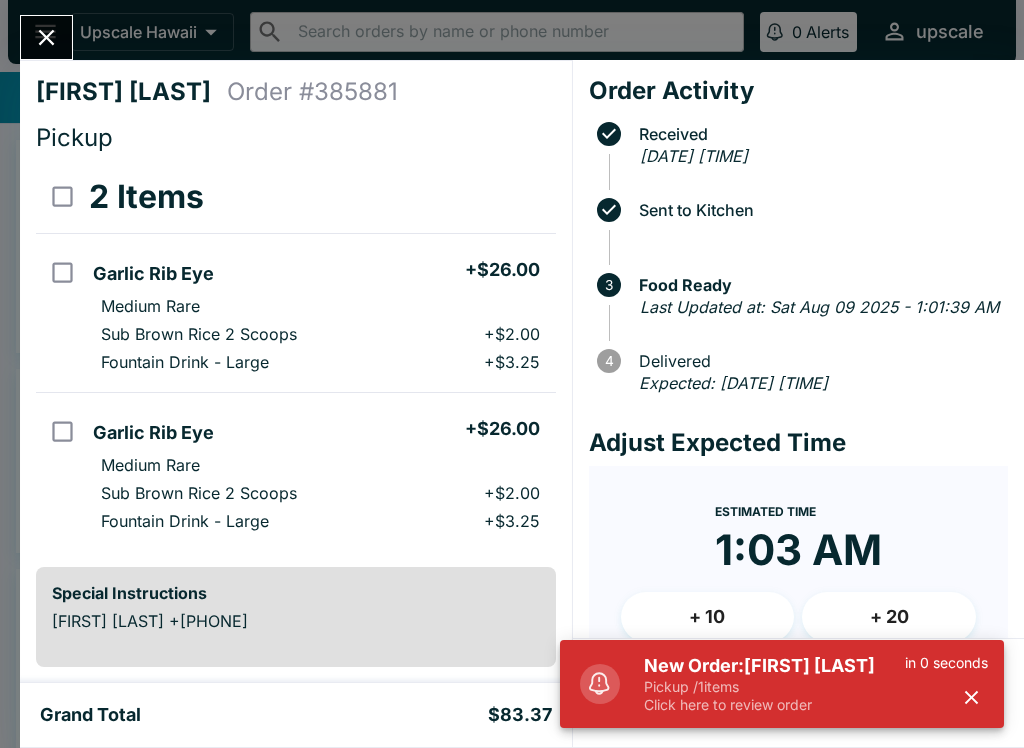 click on "New Order:  [FIRST] [LAST]" at bounding box center [774, 666] 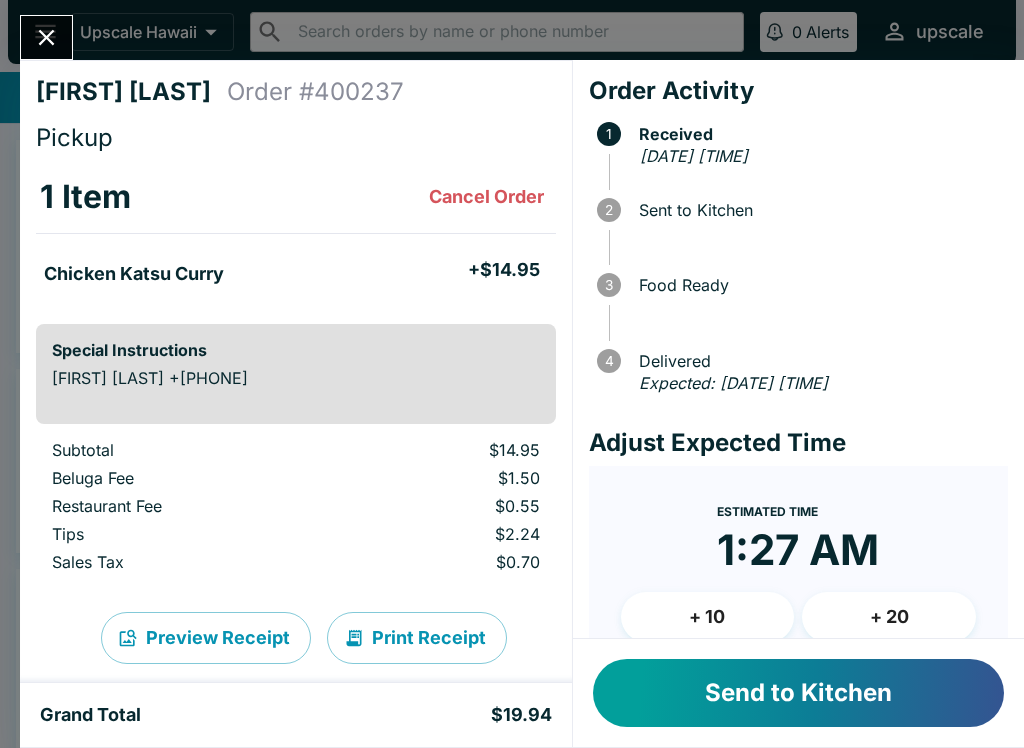 click on "Send to Kitchen" at bounding box center (798, 693) 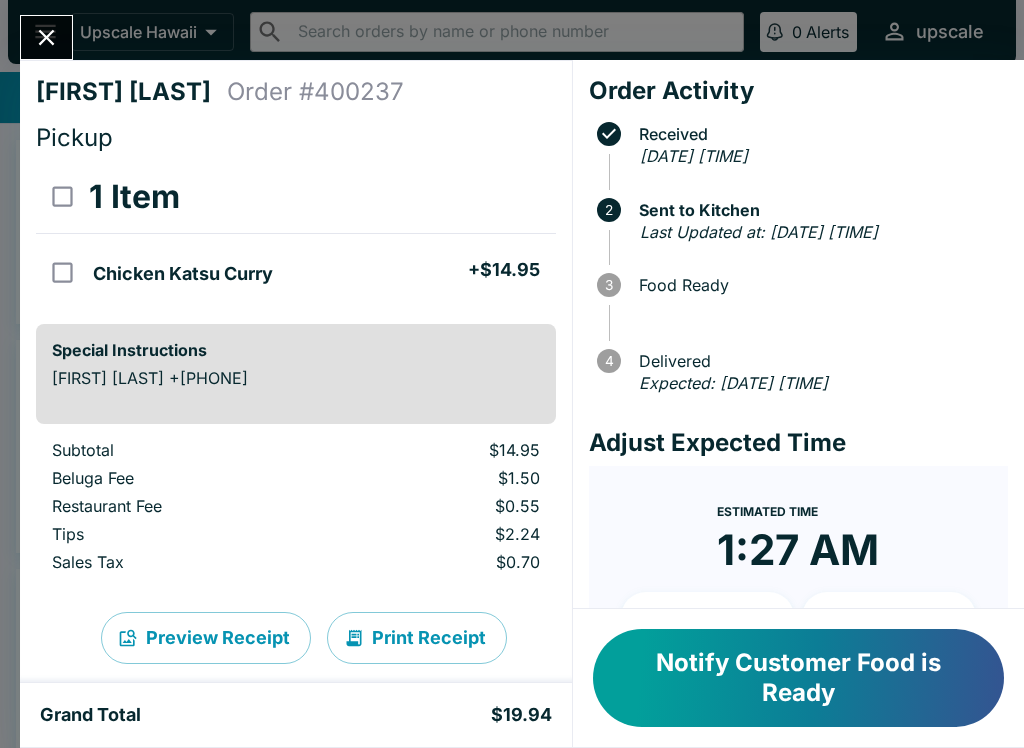 click on "Print Receipt" at bounding box center [417, 638] 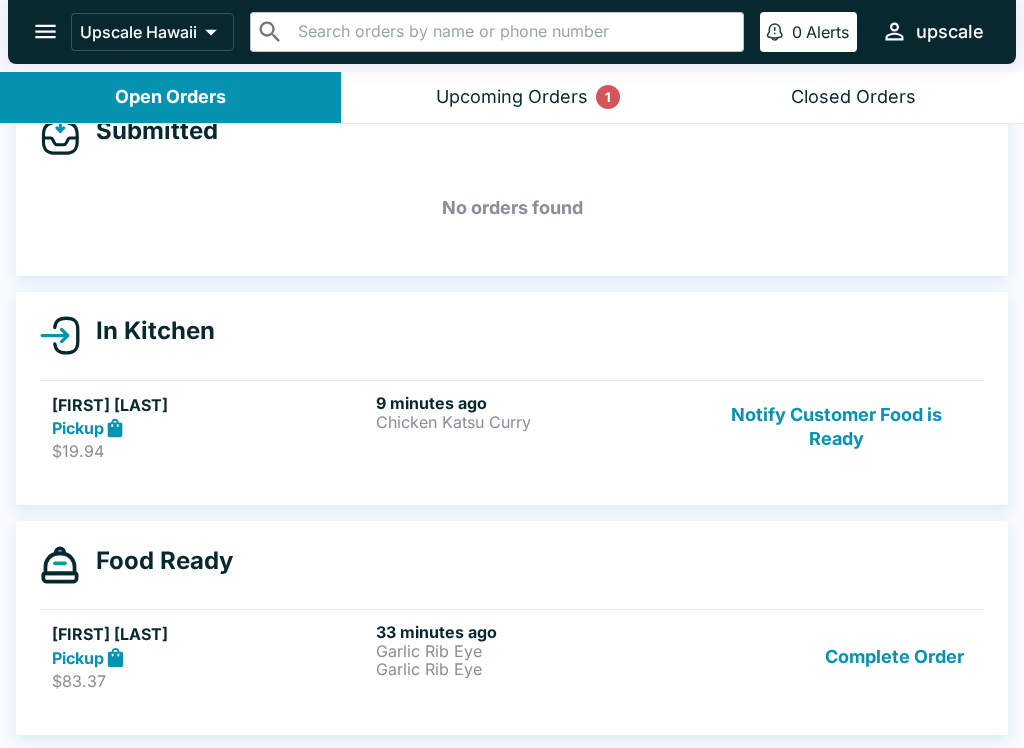 scroll, scrollTop: 48, scrollLeft: 0, axis: vertical 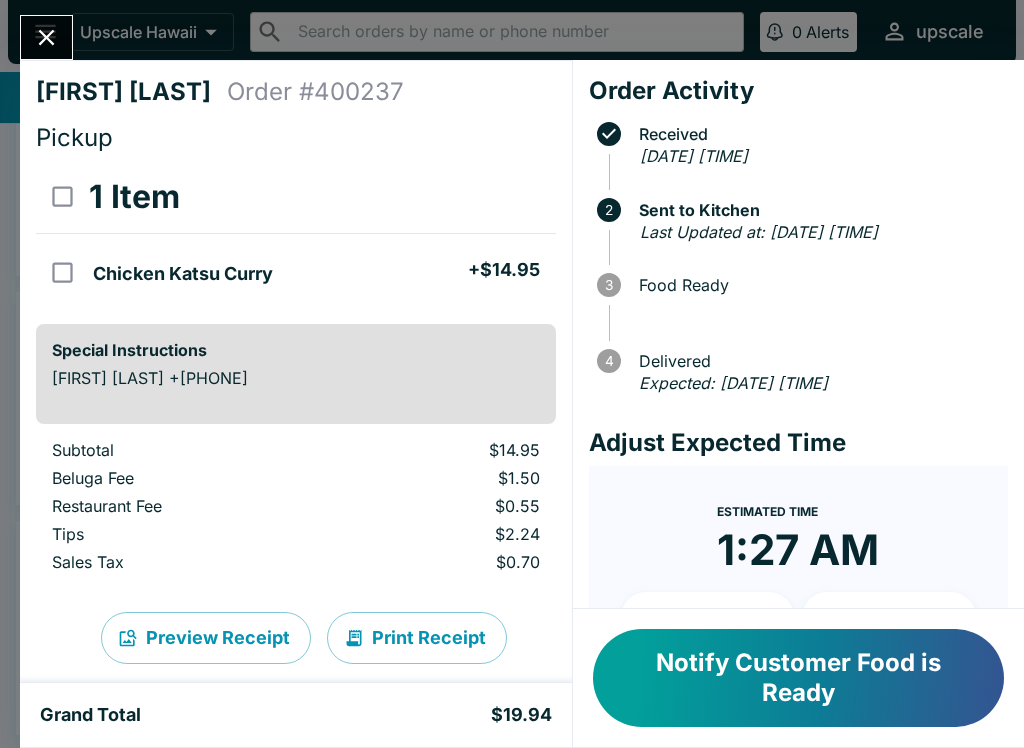 click on "Notify Customer Food is Ready" at bounding box center [798, 678] 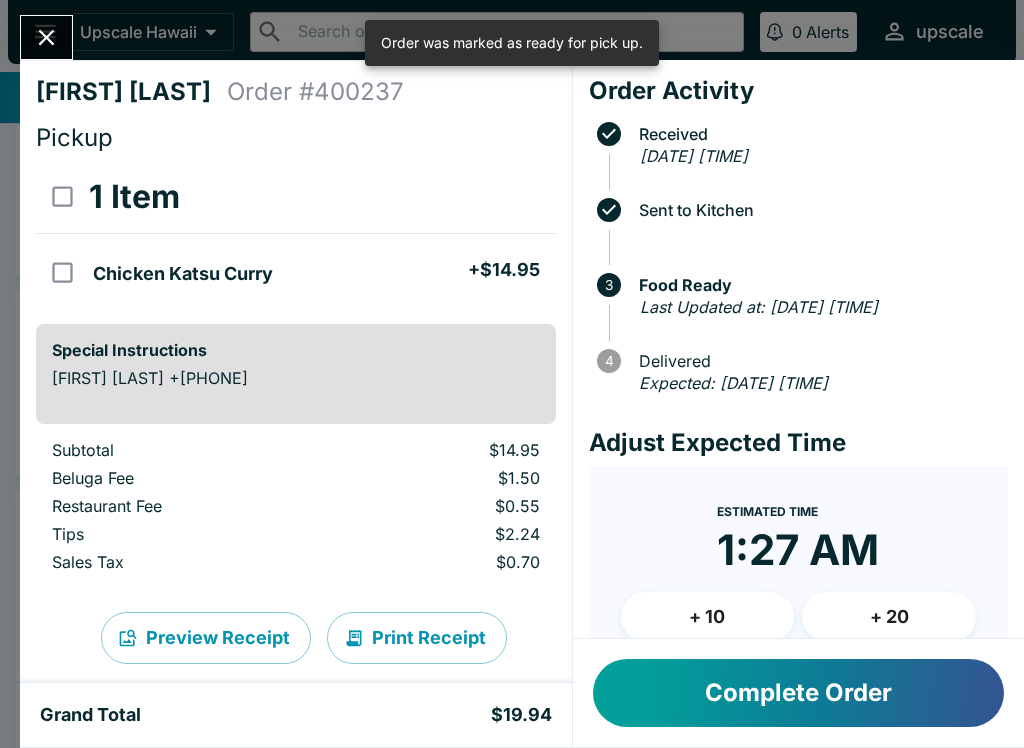 click on "Complete Order" at bounding box center (798, 693) 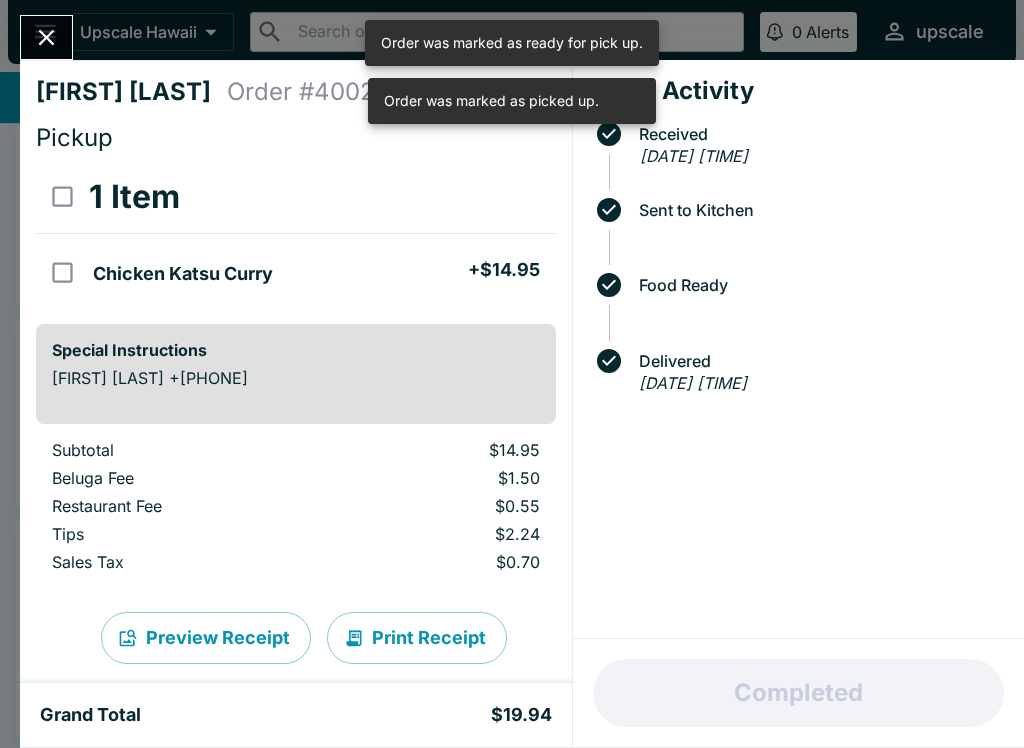 click on "Completed" at bounding box center (798, 693) 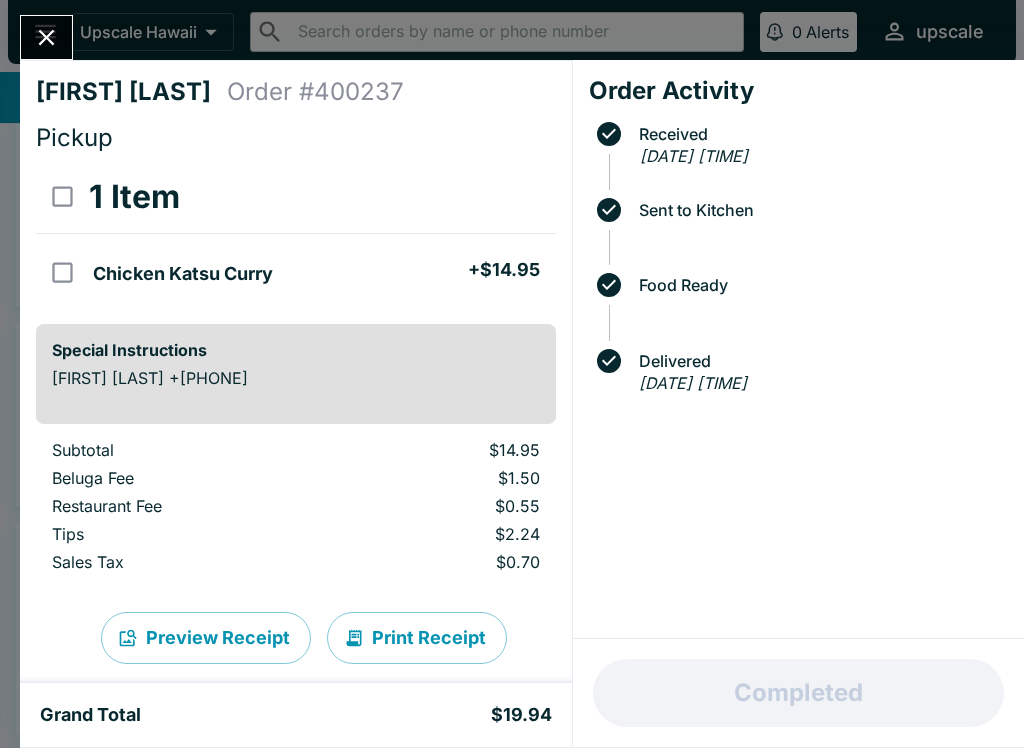 click 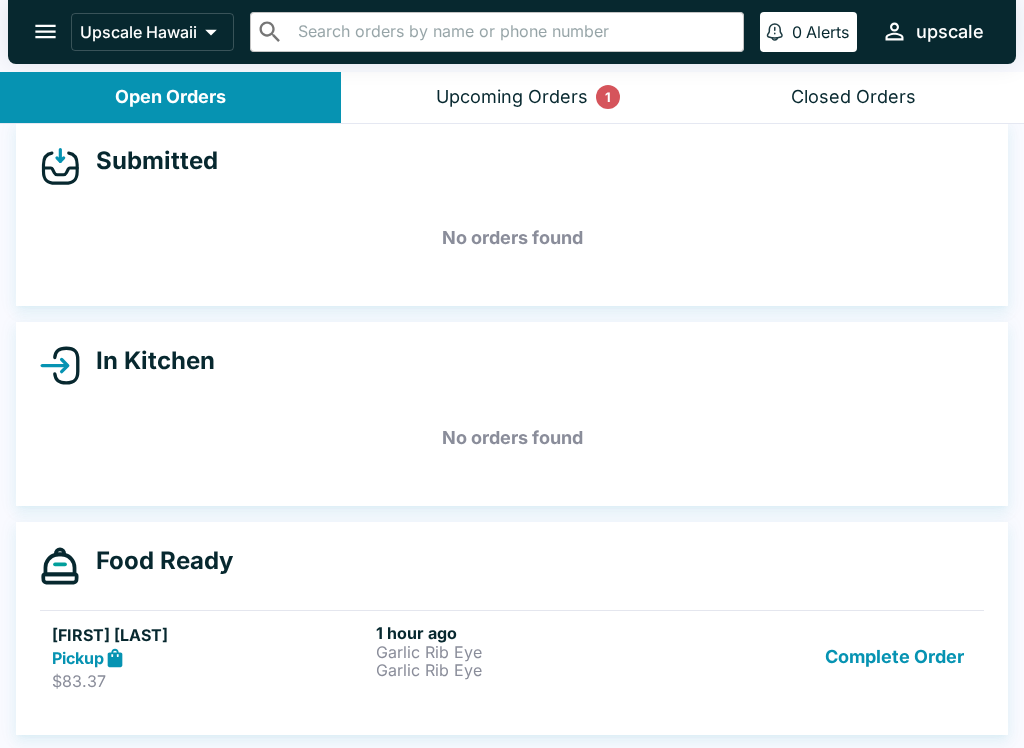 click on "Upscale Hawaii ​ ​ 0 Alerts upscale" at bounding box center (512, 36) 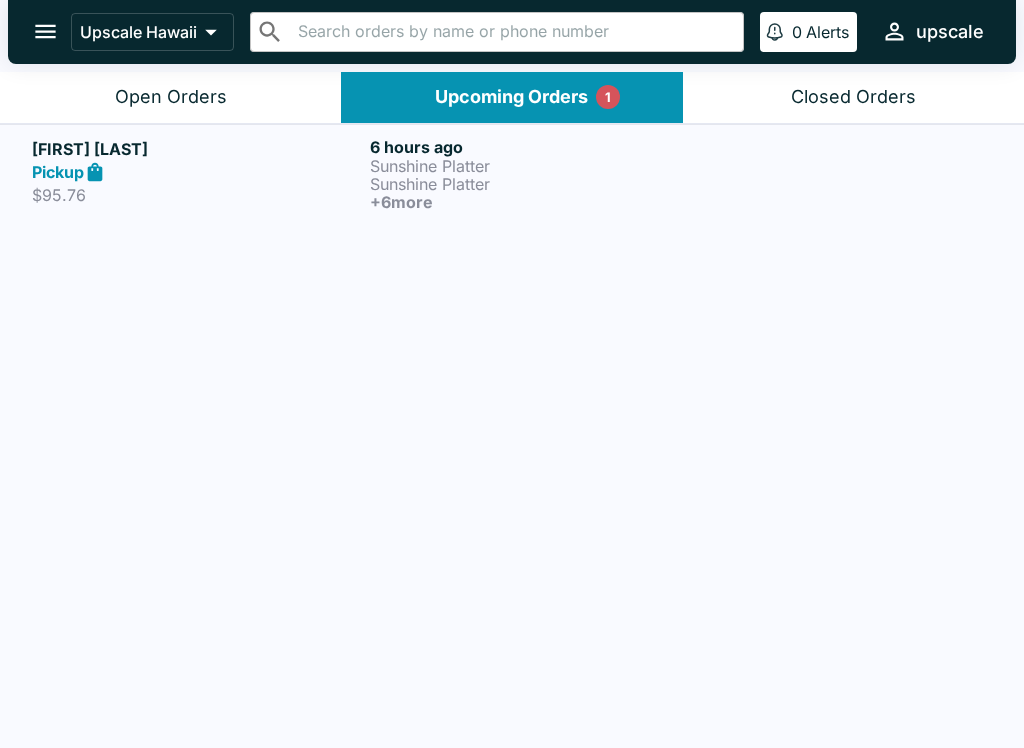 click on "Pickup" at bounding box center (197, 172) 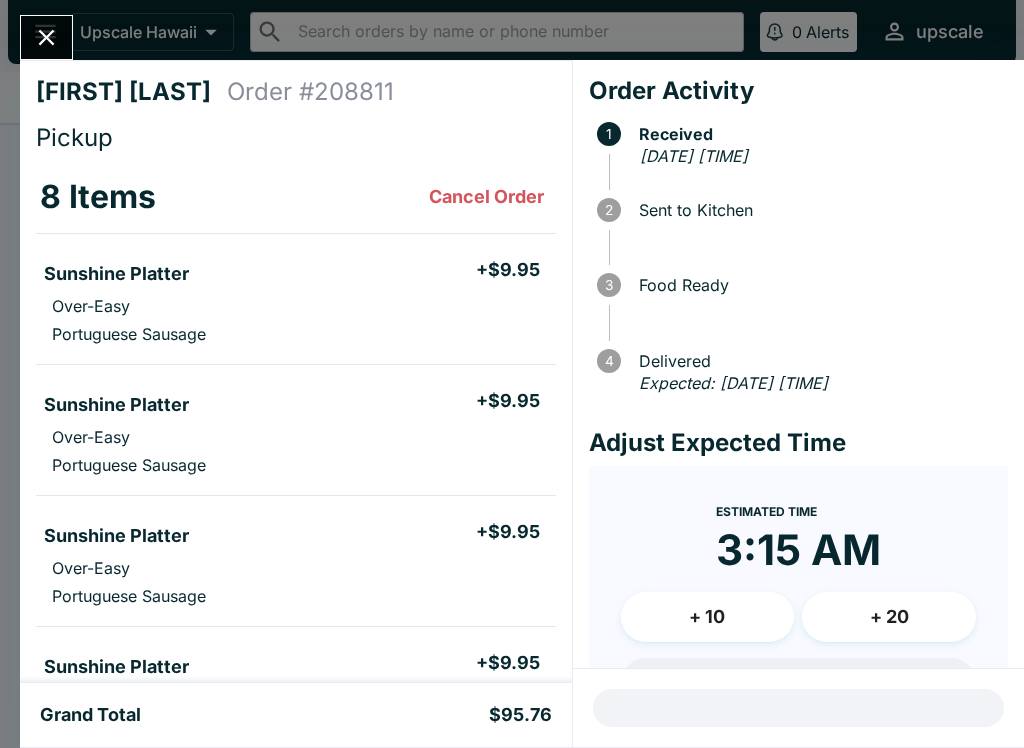 click 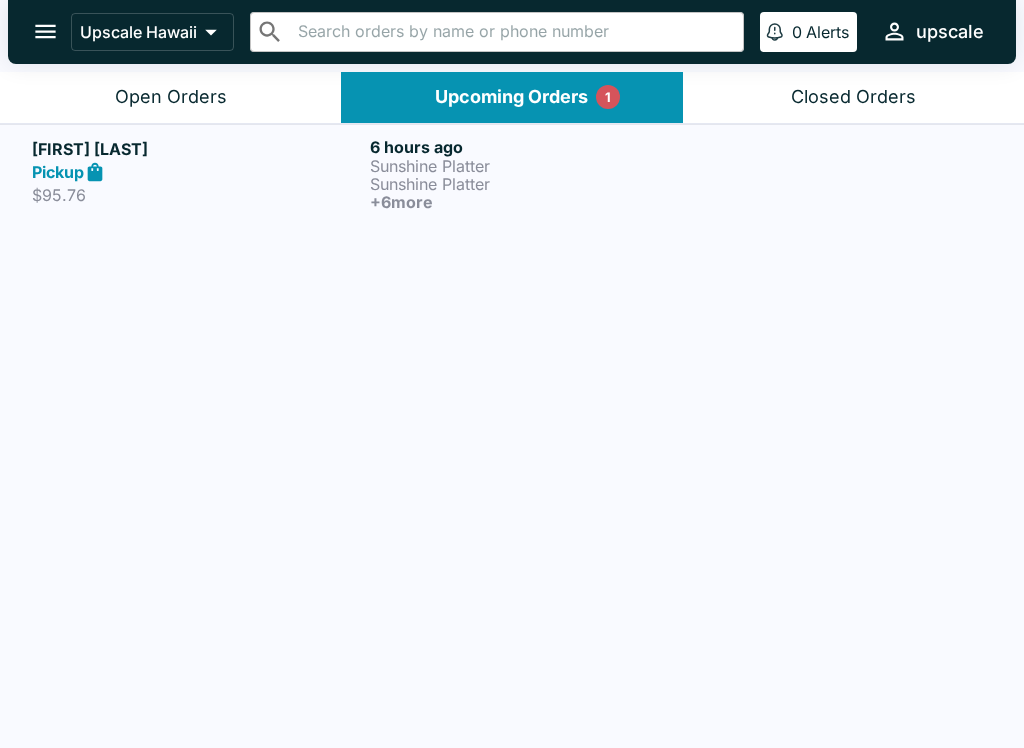 click on "[FIRST] [LAST] Pickup $95.76 6 hours ago Sunshine Platter Sunshine Platter + 6  more" at bounding box center (512, 174) 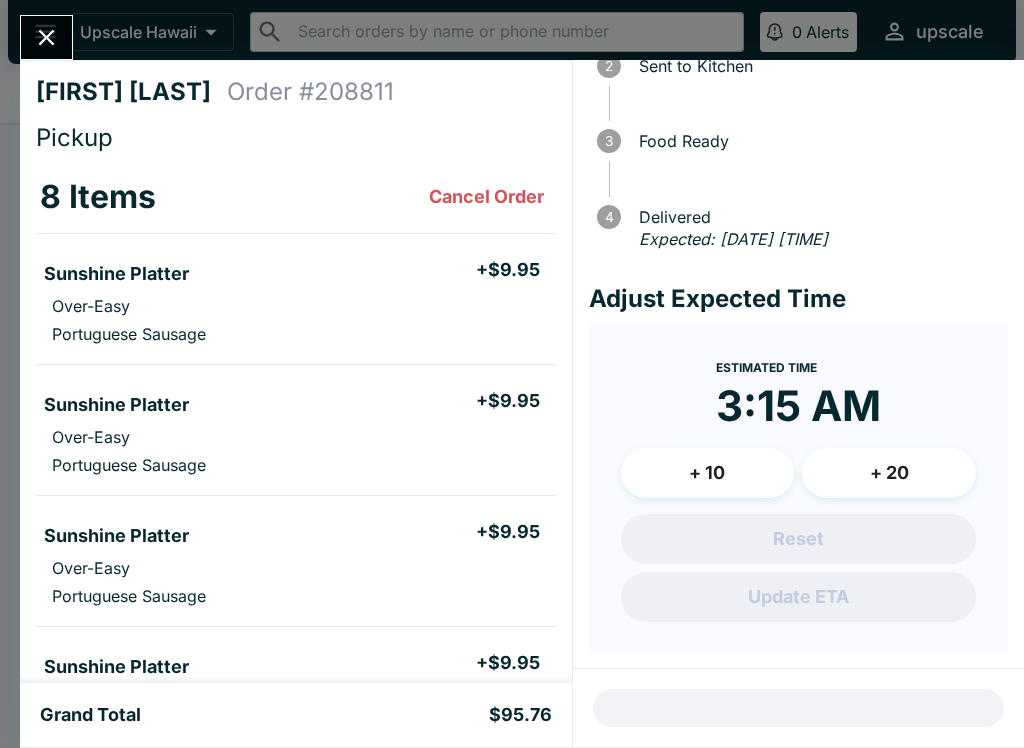 scroll, scrollTop: 143, scrollLeft: 0, axis: vertical 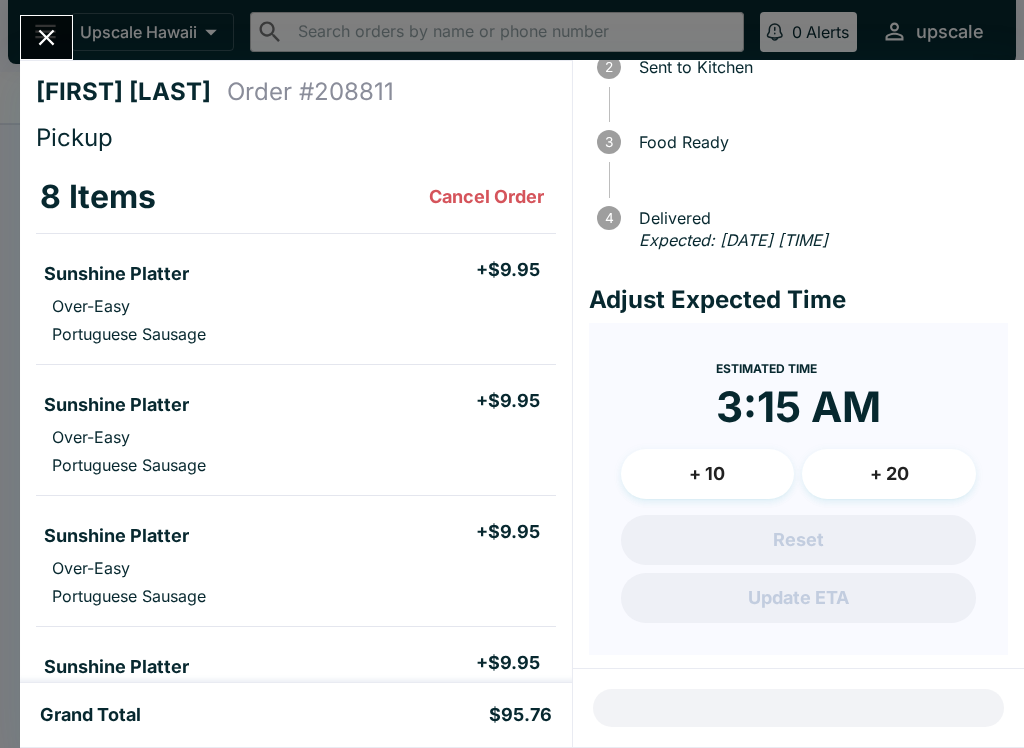 click at bounding box center (46, 37) 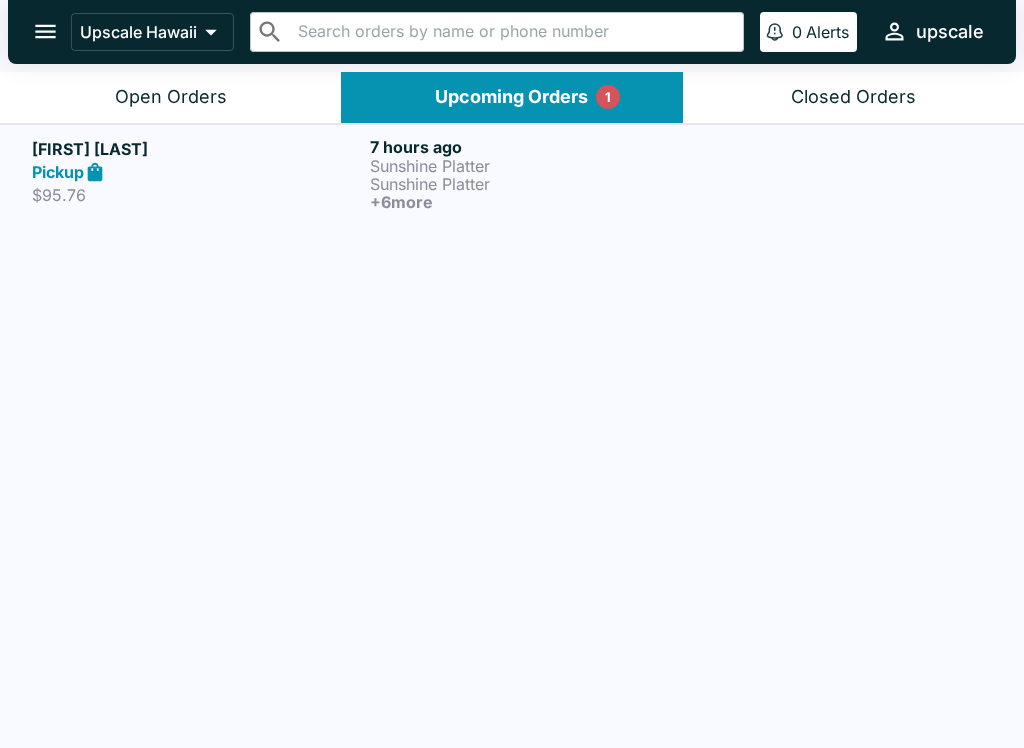click on "Sunshine Platter" at bounding box center (535, 166) 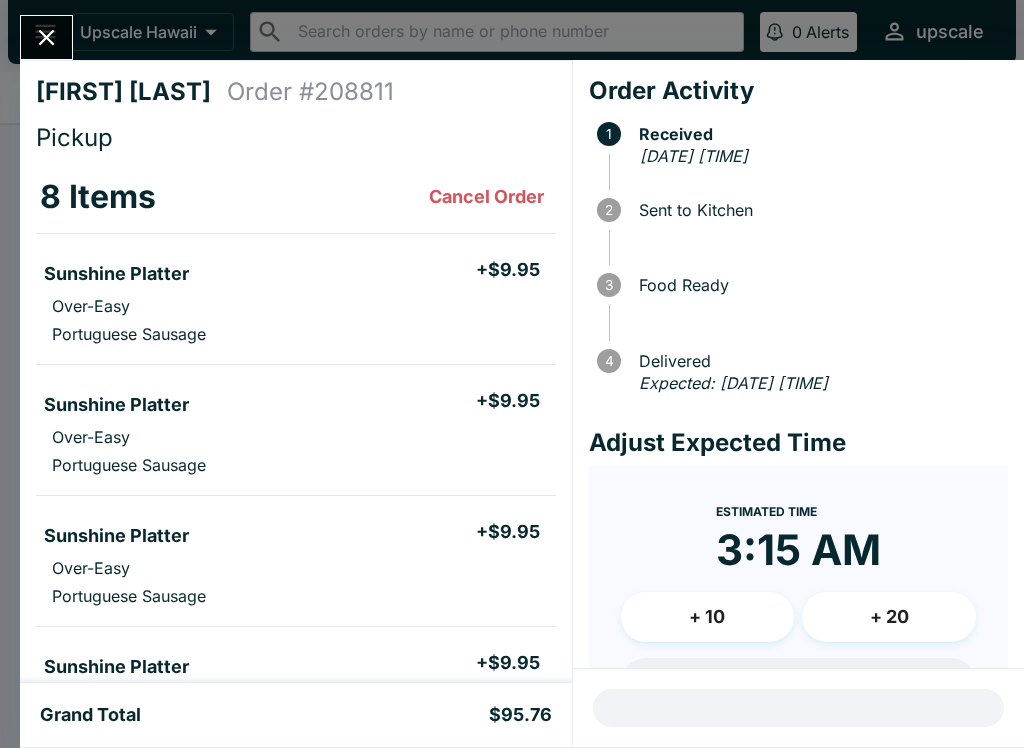 scroll, scrollTop: 0, scrollLeft: 0, axis: both 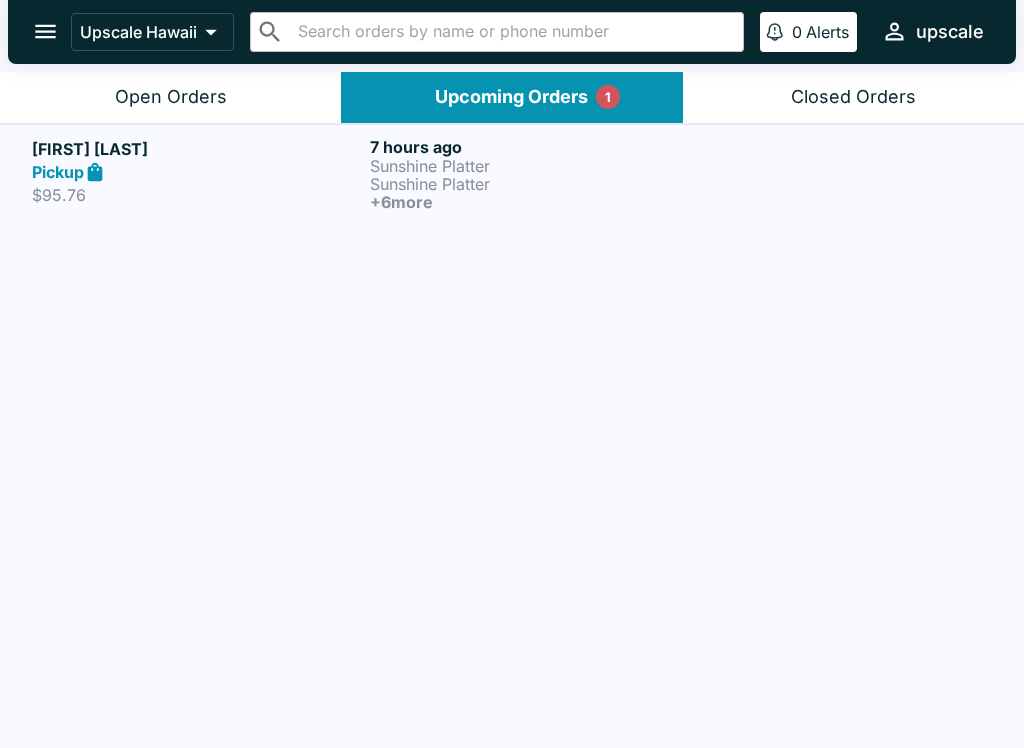click on "Pickup" at bounding box center (197, 172) 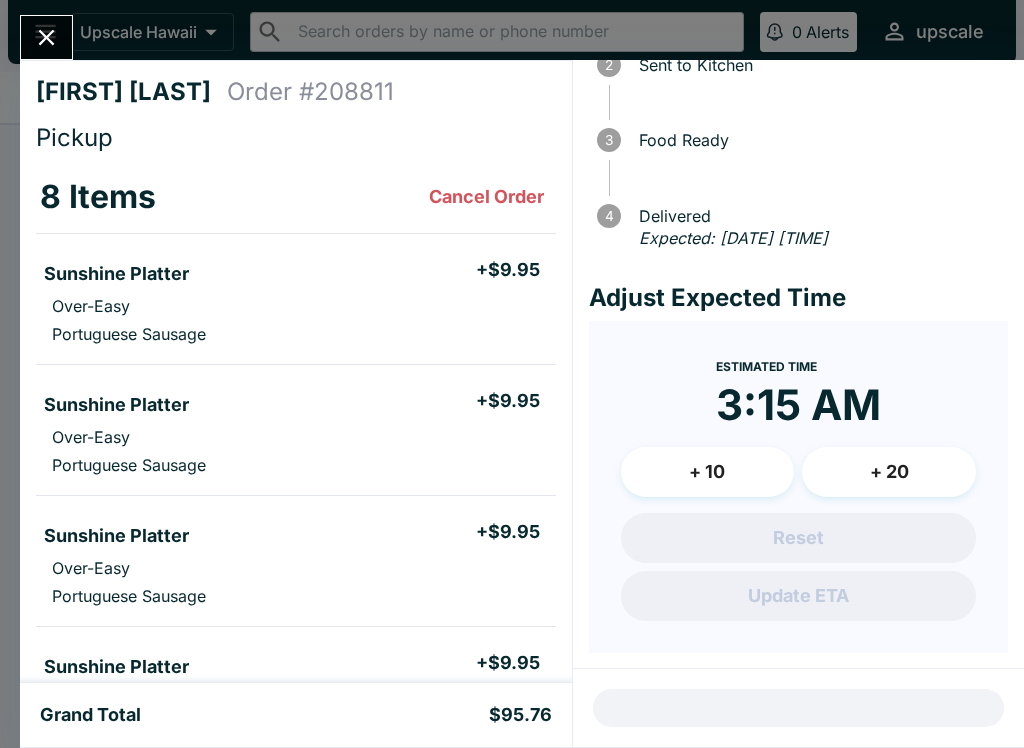 scroll, scrollTop: 143, scrollLeft: 0, axis: vertical 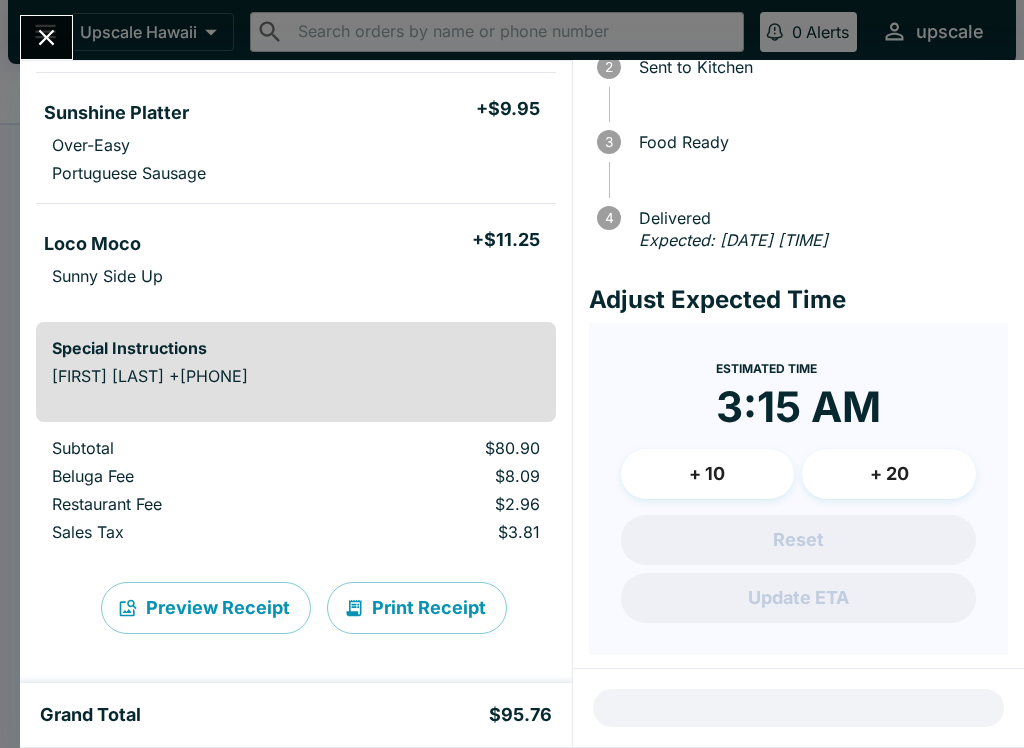 click at bounding box center (46, 37) 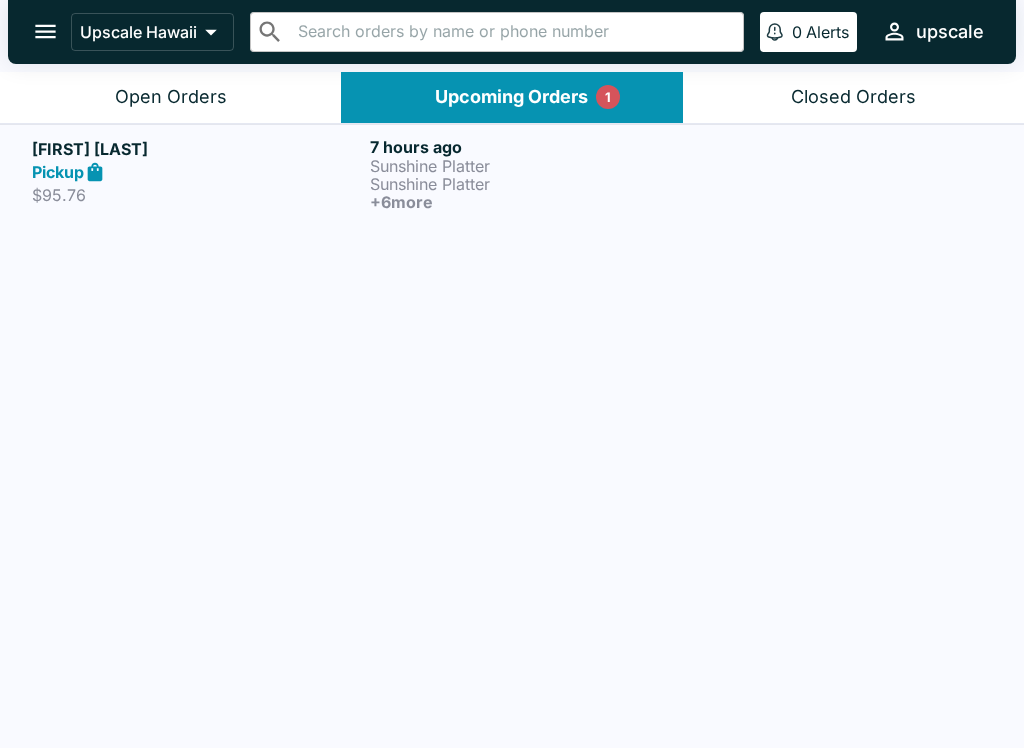 click on "$95.76" at bounding box center (197, 195) 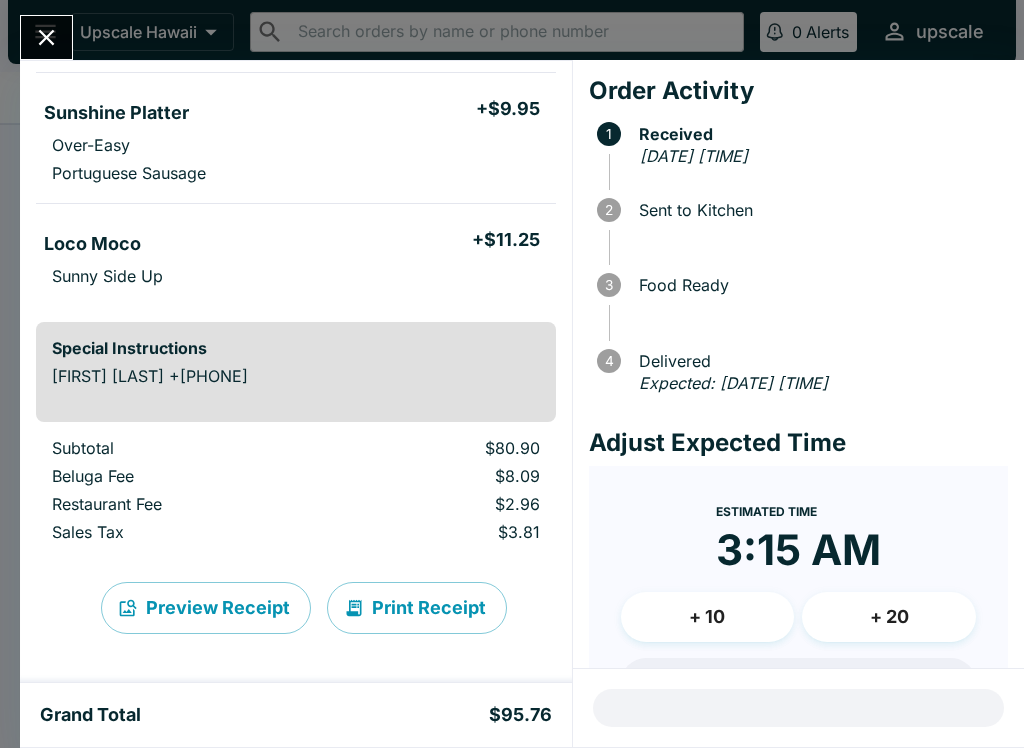 scroll, scrollTop: 947, scrollLeft: 0, axis: vertical 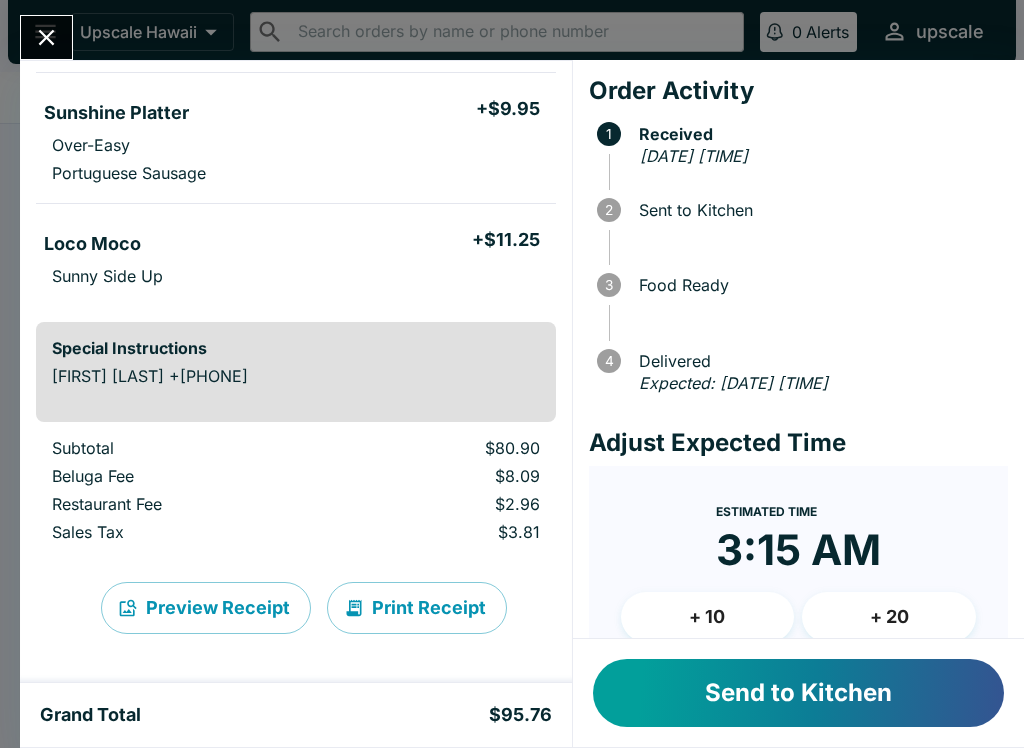 click on "Send to Kitchen" at bounding box center (798, 693) 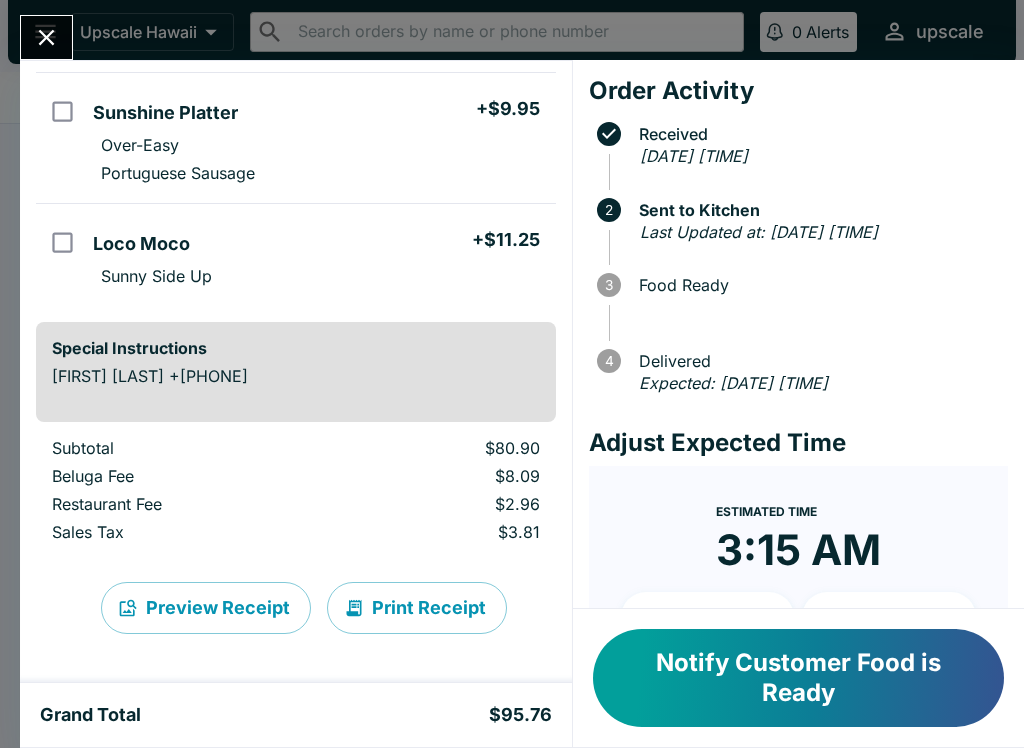 scroll, scrollTop: 947, scrollLeft: 0, axis: vertical 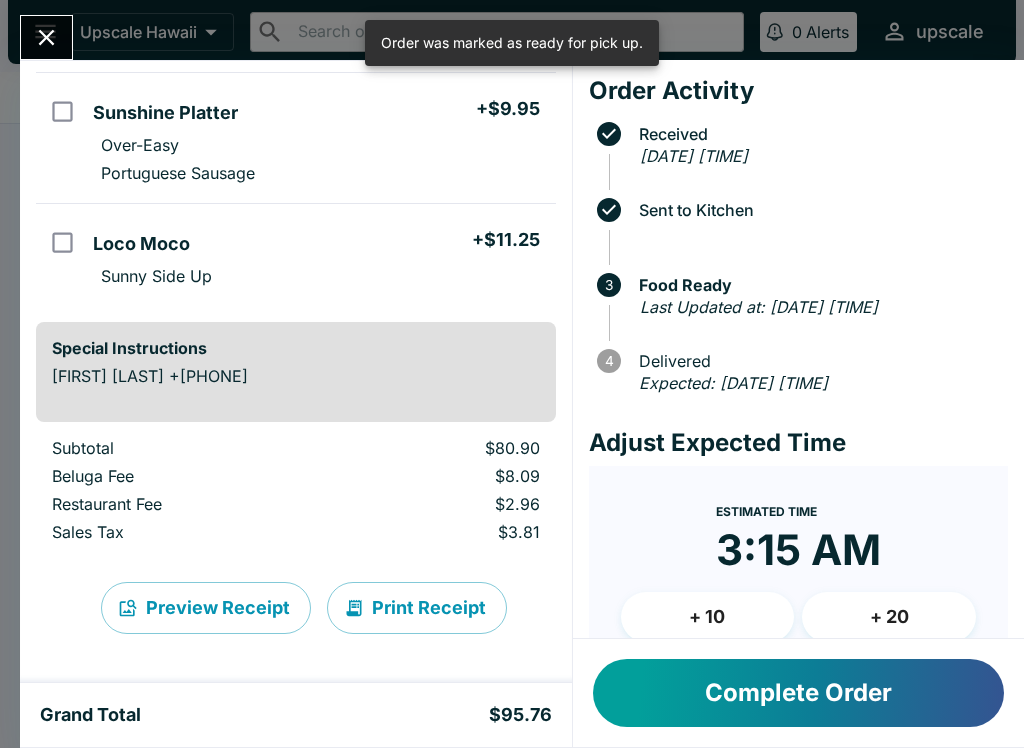 click on "Complete Order" at bounding box center [798, 693] 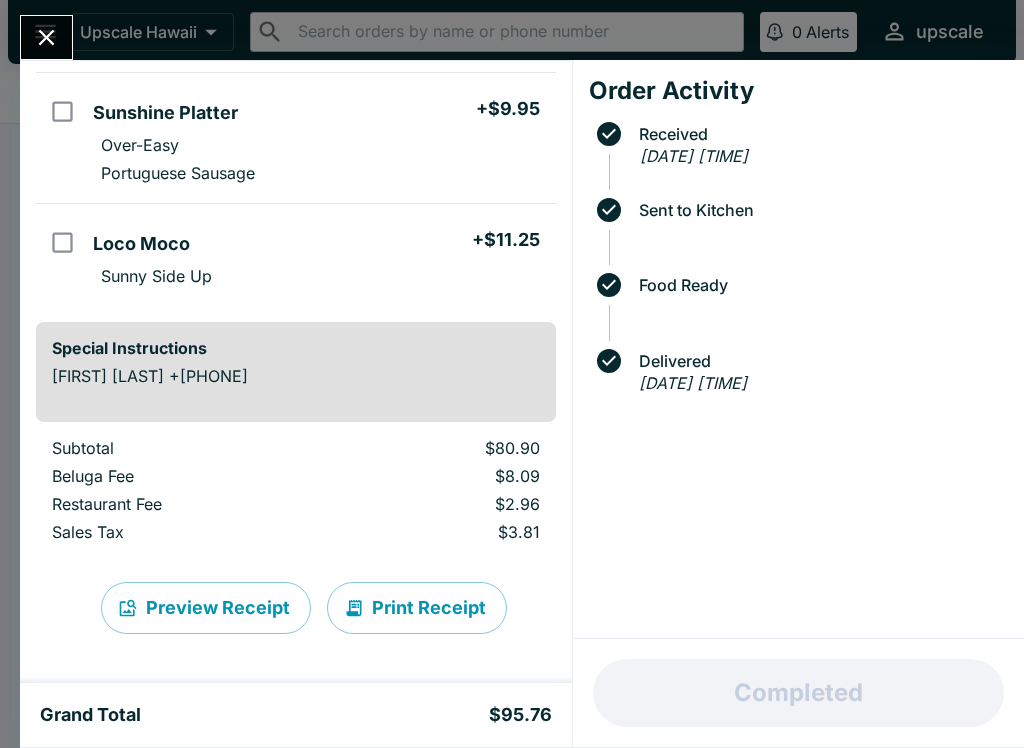 click 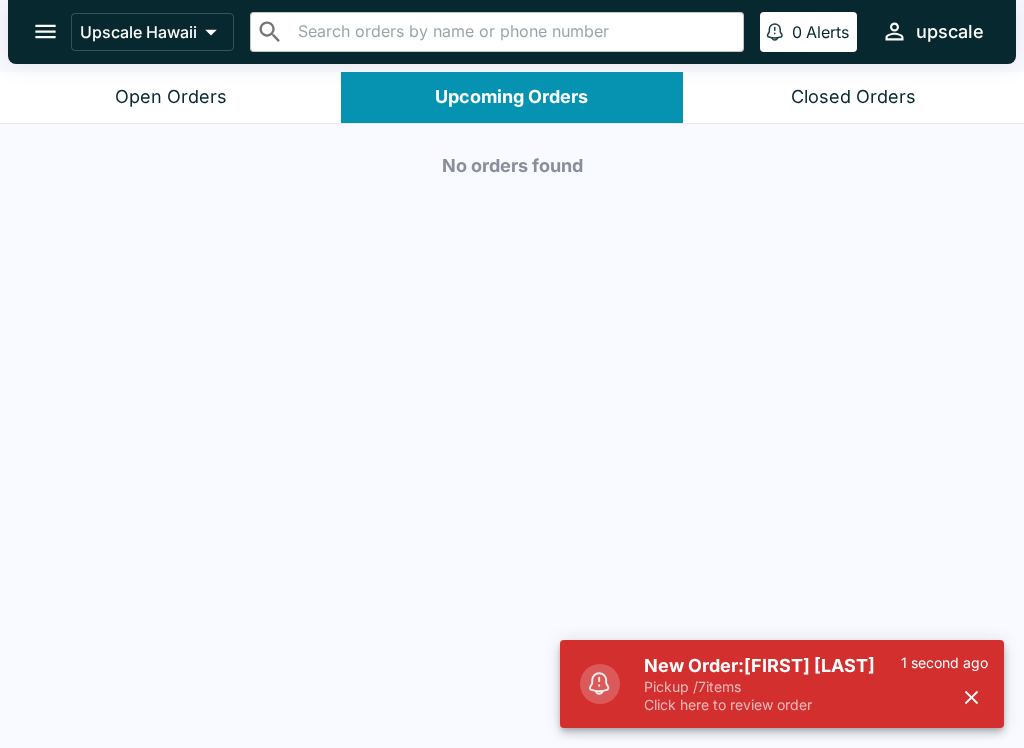 scroll, scrollTop: 3, scrollLeft: 0, axis: vertical 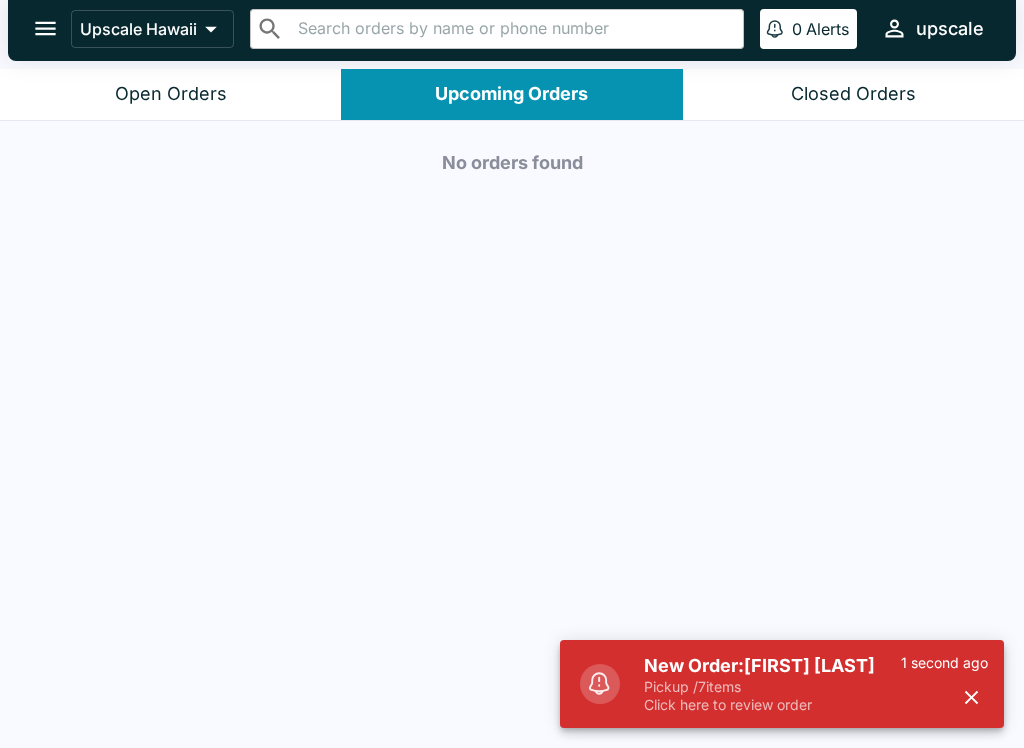 click on "Pickup   /  7  items" at bounding box center (772, 687) 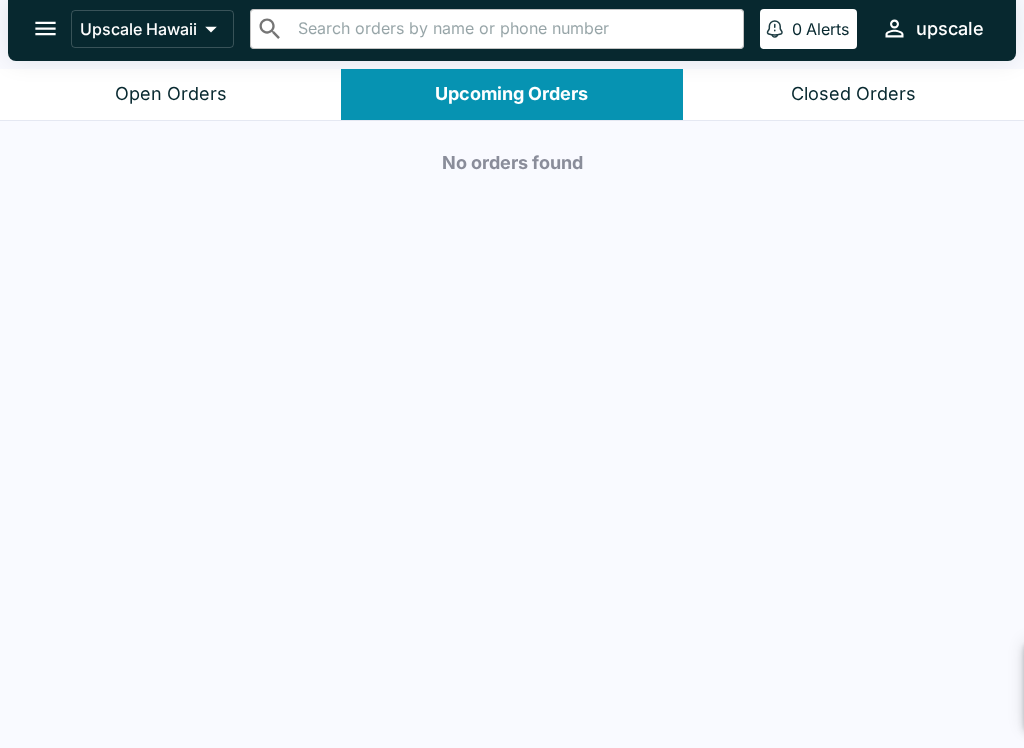 click on "New Order:  [FIRST] [LAST] Pickup   /  7  items Click here to review order 6 seconds ago" at bounding box center [782, 684] 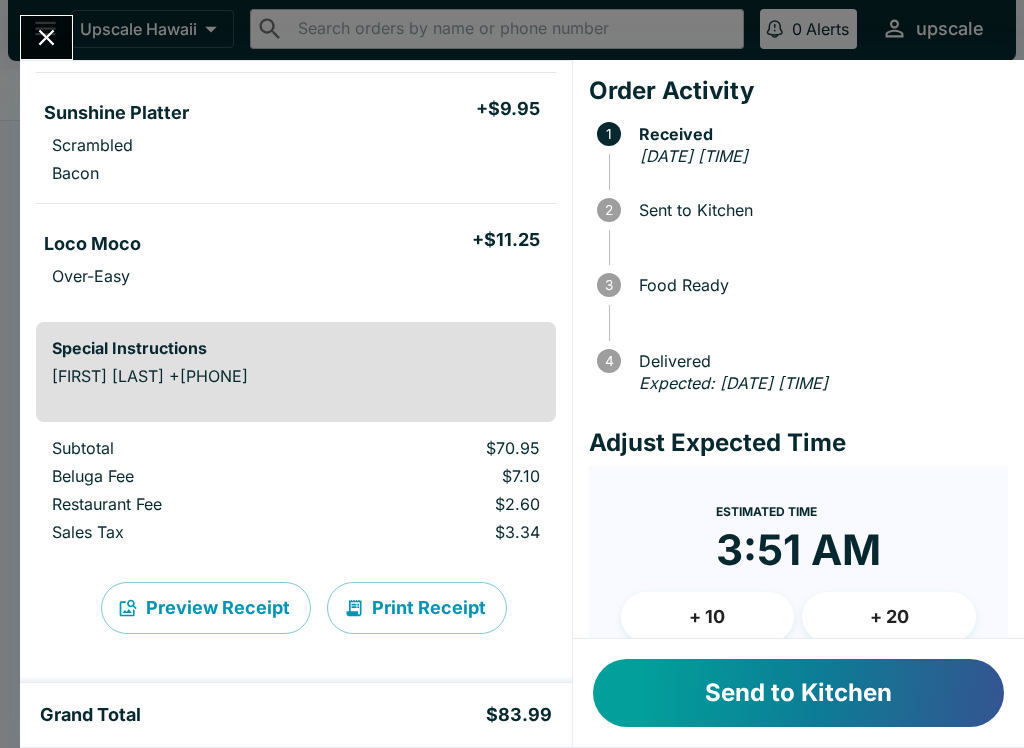 click on "Send to Kitchen" at bounding box center [798, 693] 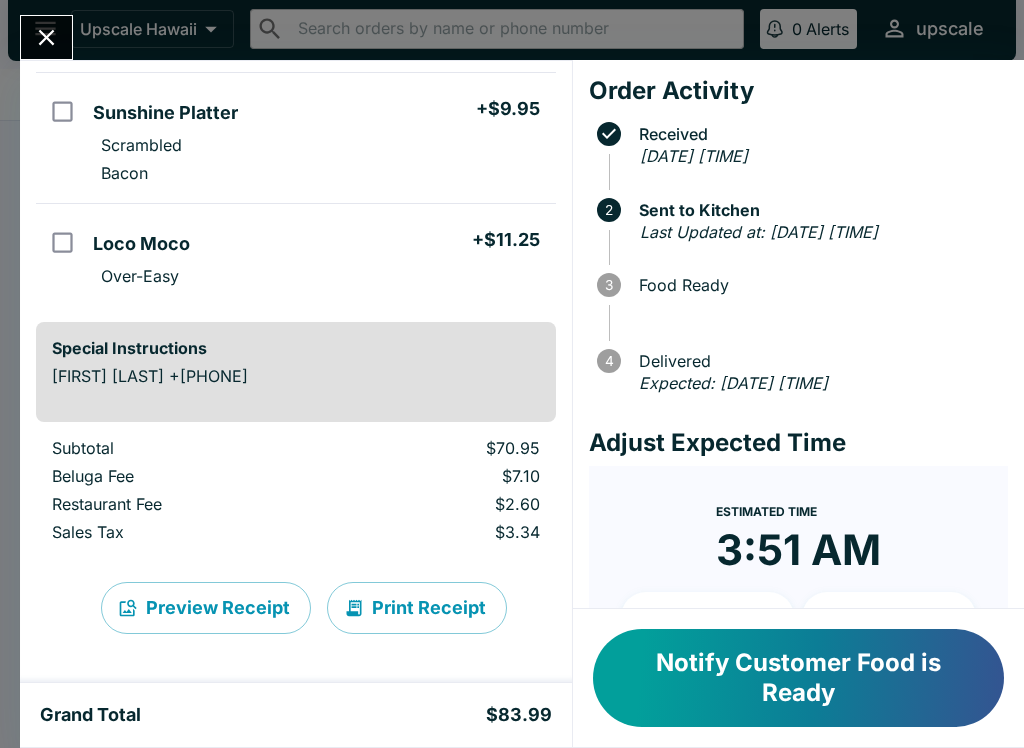 scroll, scrollTop: 816, scrollLeft: 0, axis: vertical 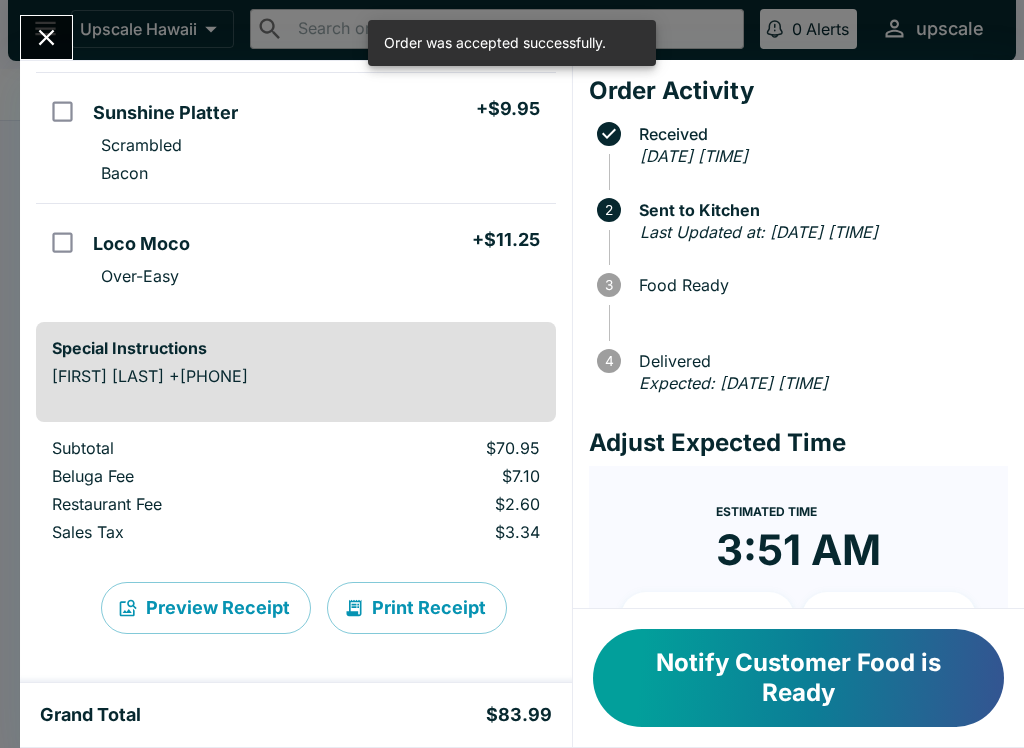 click 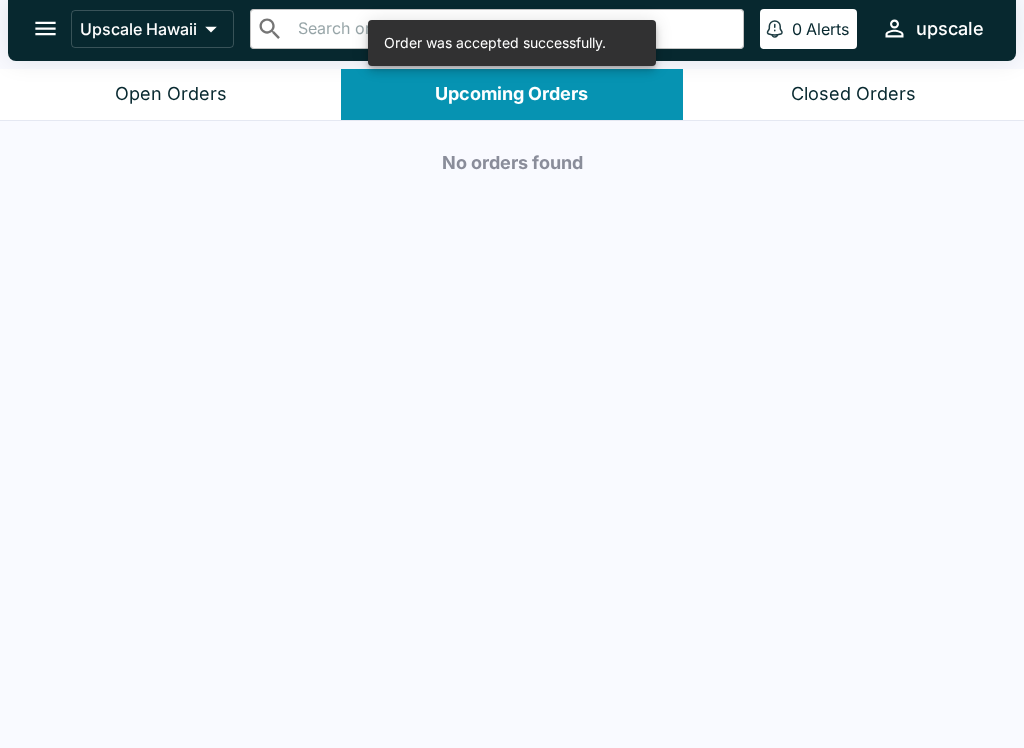 click on "Open Orders" at bounding box center (170, 94) 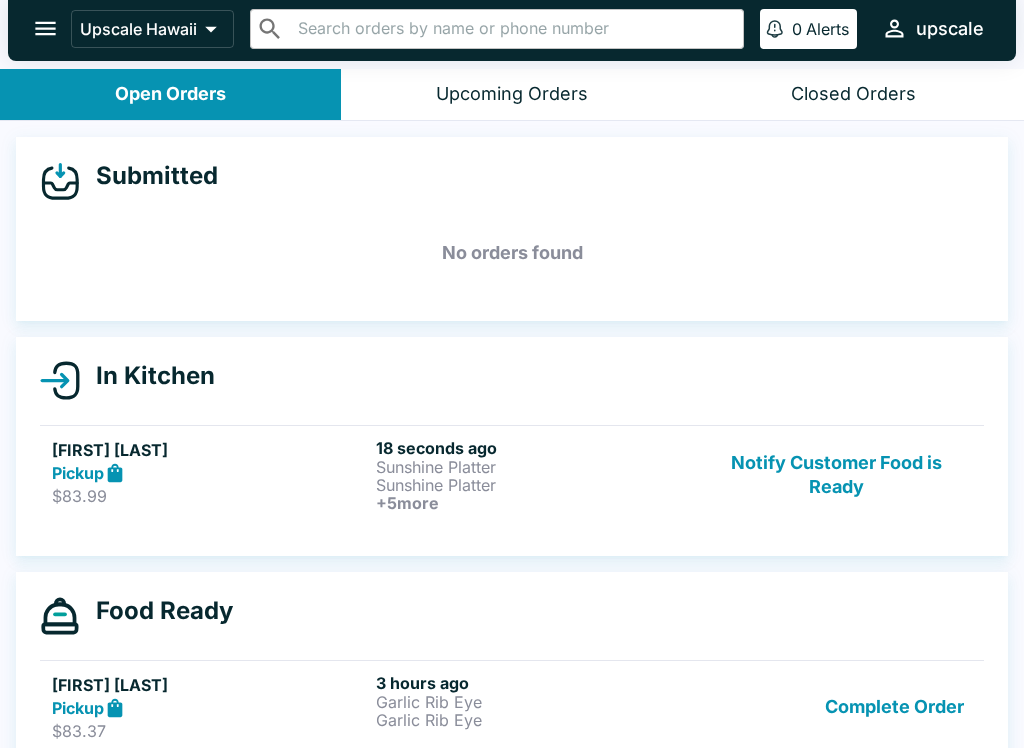 click on "Complete Order" at bounding box center [894, 707] 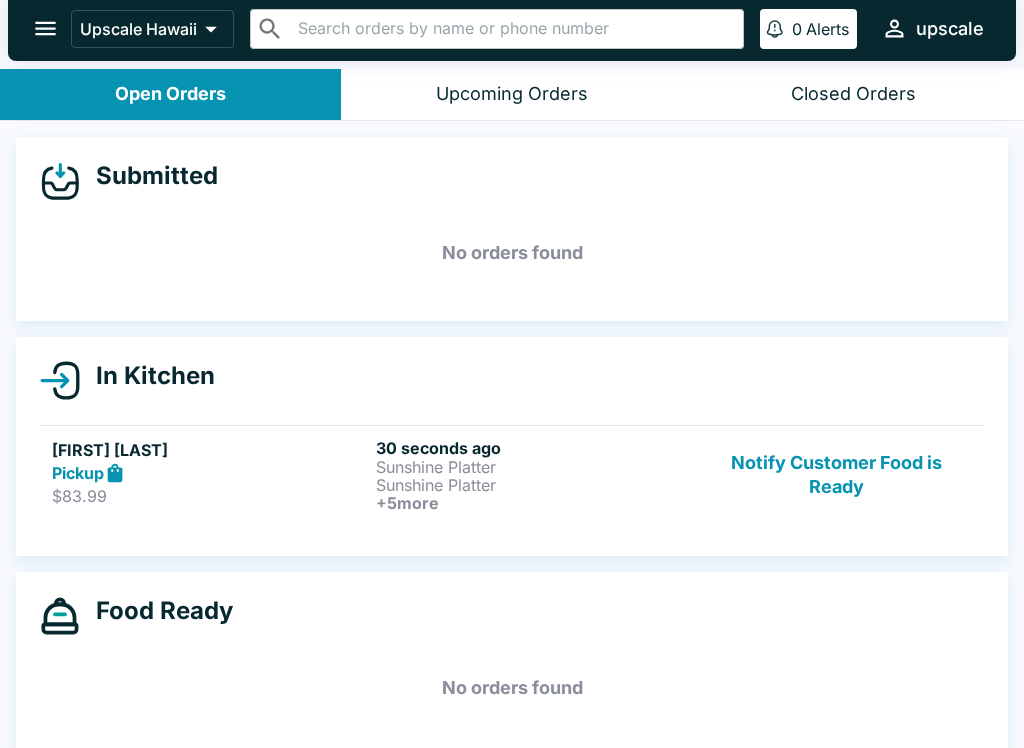 click on "$83.99" at bounding box center (210, 496) 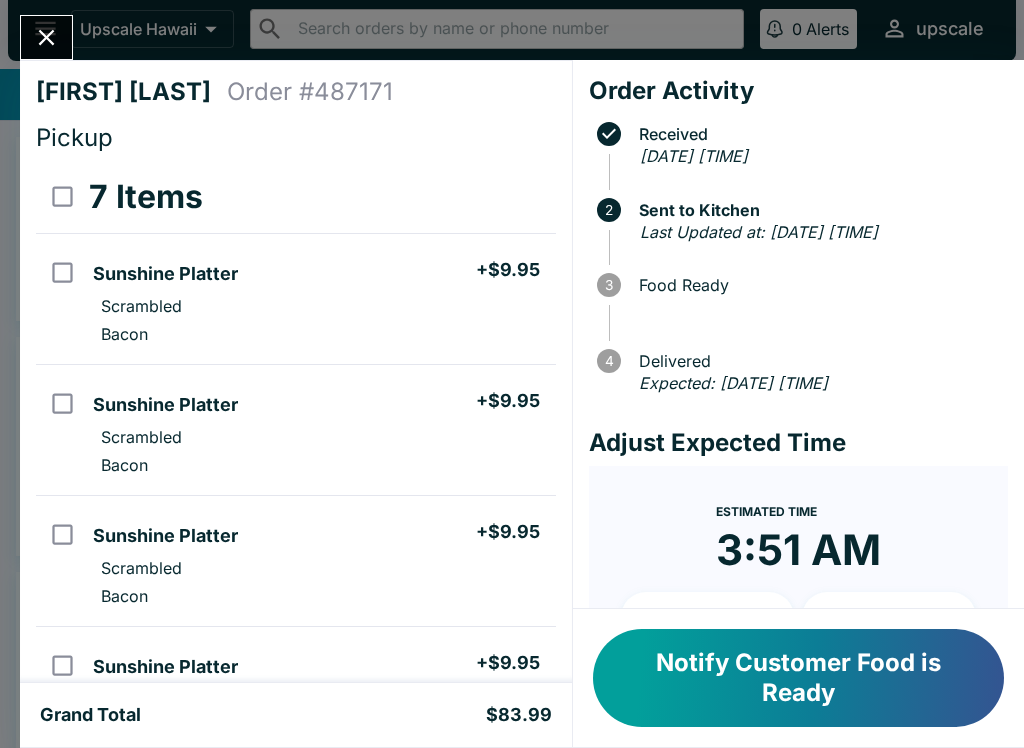 scroll, scrollTop: 0, scrollLeft: 0, axis: both 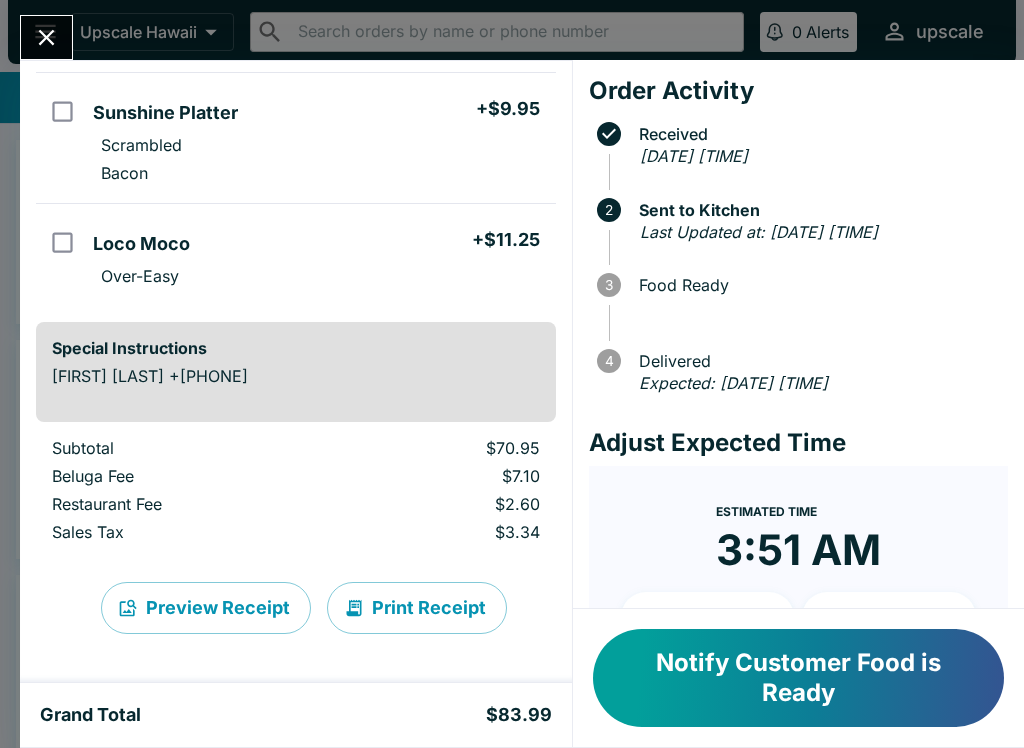 click on "Print Receipt" at bounding box center [417, 608] 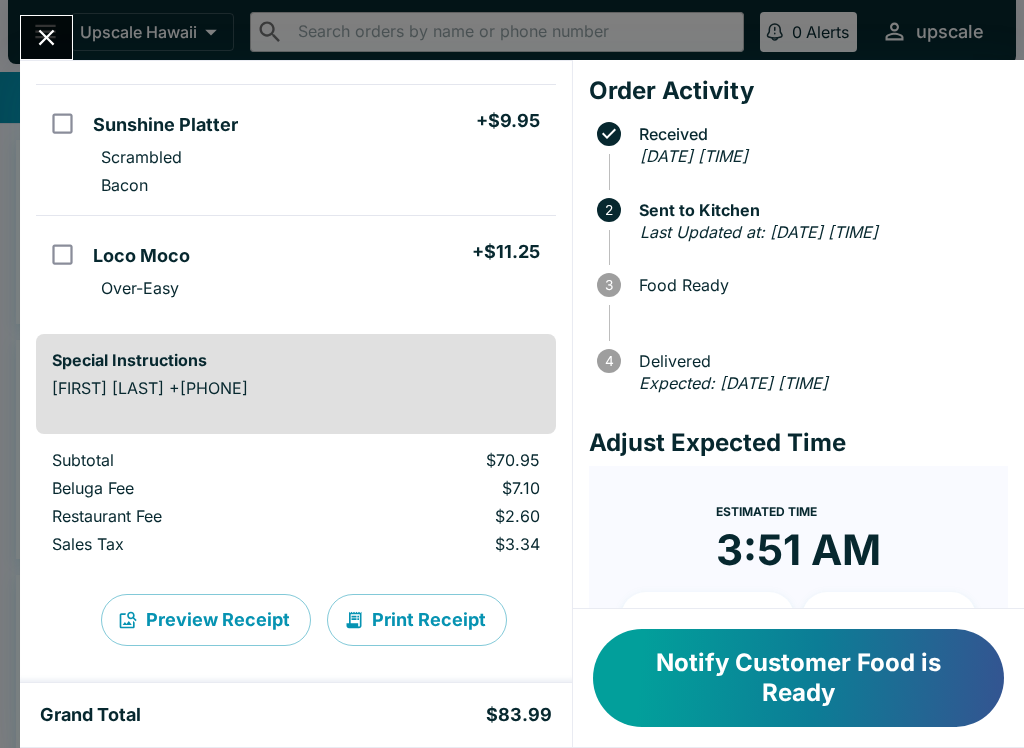 scroll, scrollTop: 803, scrollLeft: 0, axis: vertical 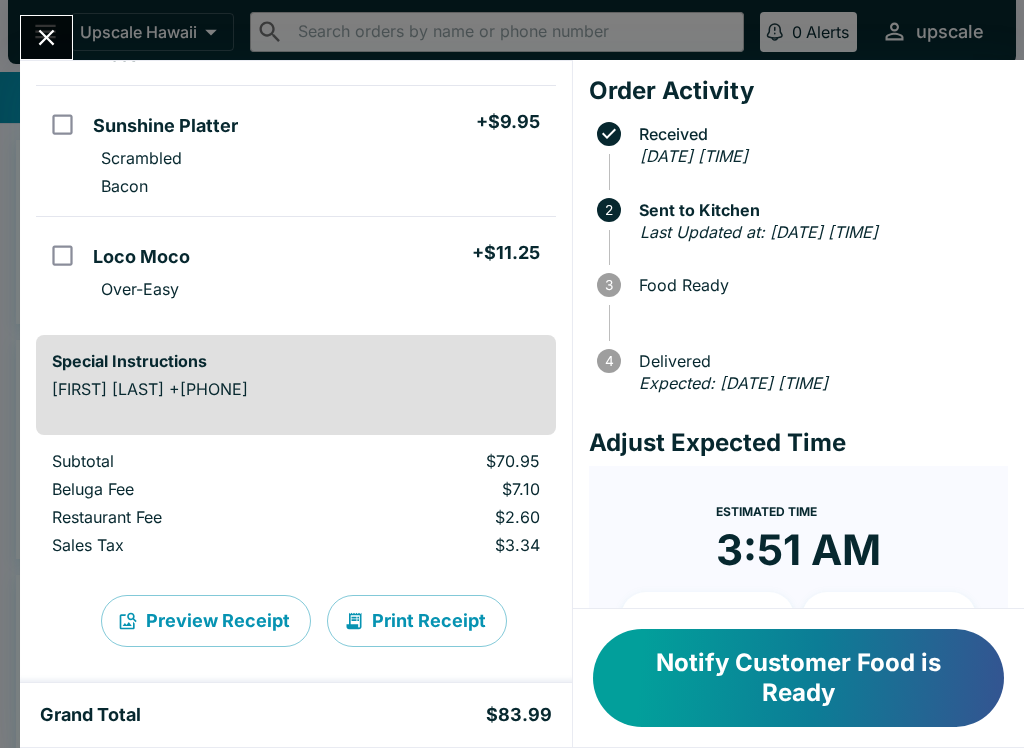 click on "Notify Customer Food is Ready" at bounding box center (798, 678) 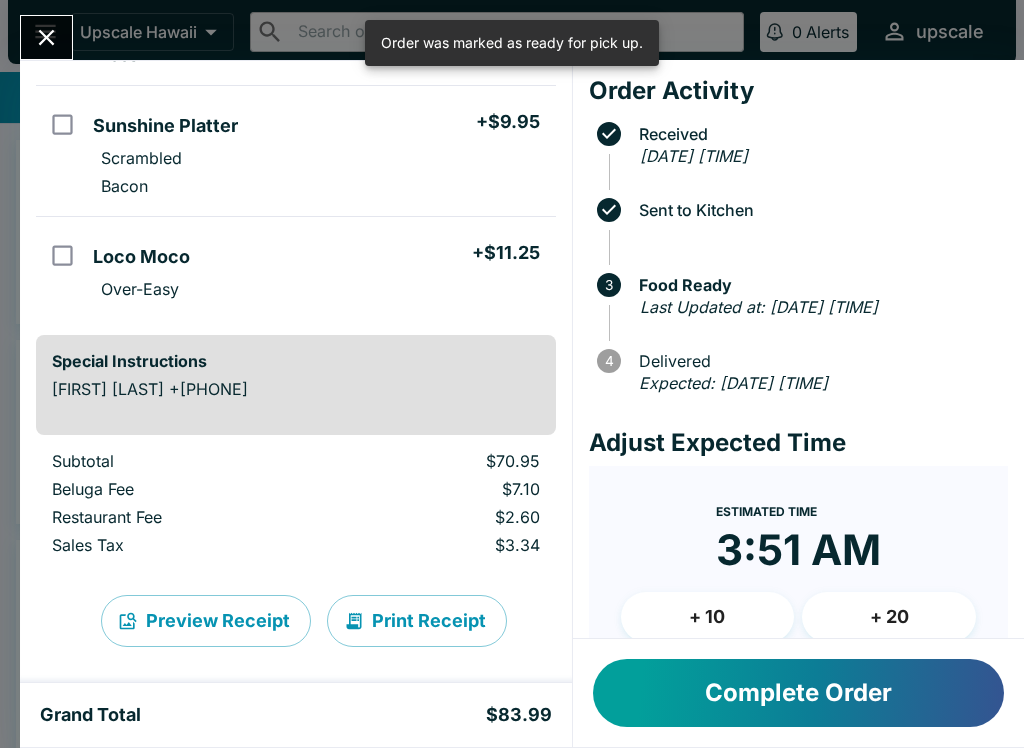 click on "Complete Order" at bounding box center (798, 693) 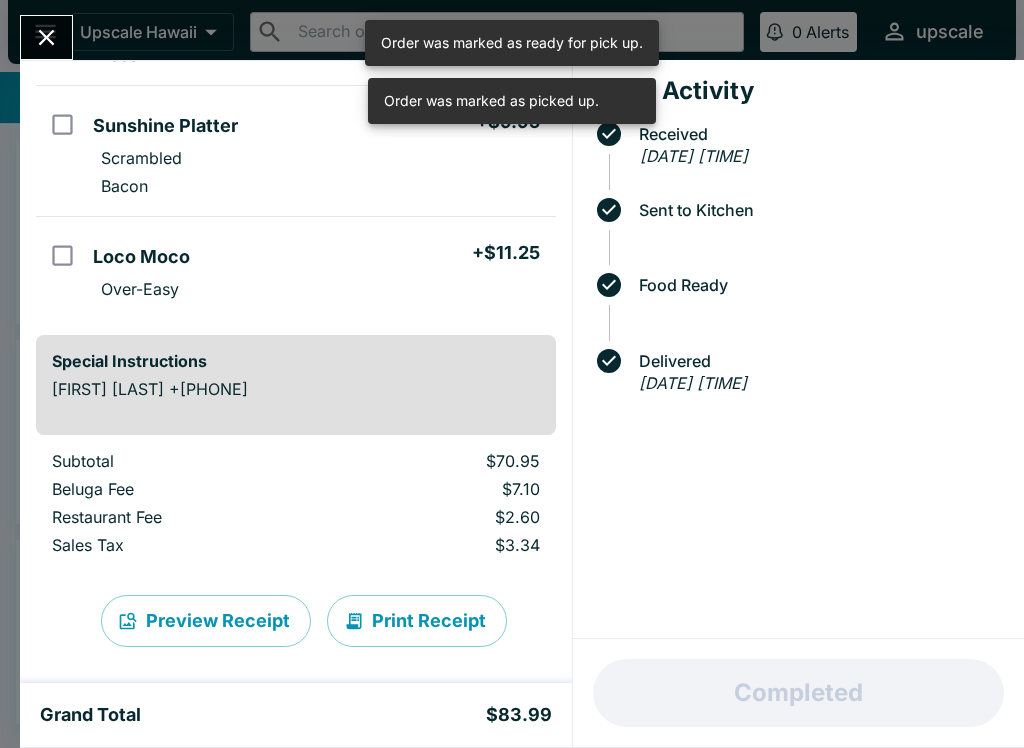 click 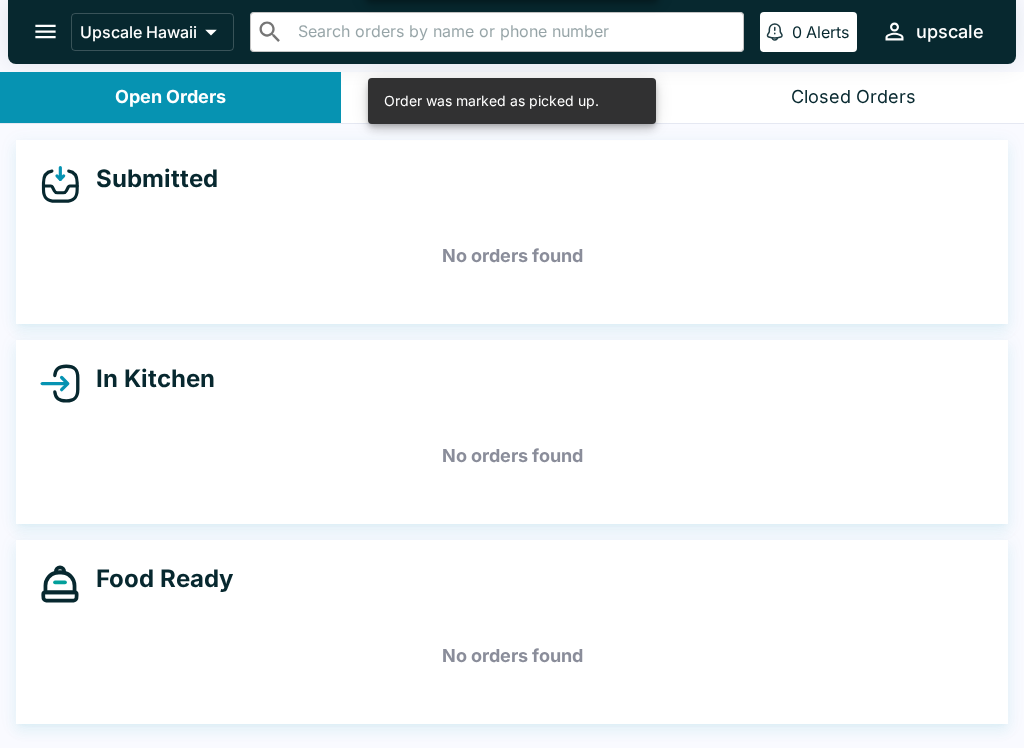 click on "Upcoming Orders" at bounding box center [511, 97] 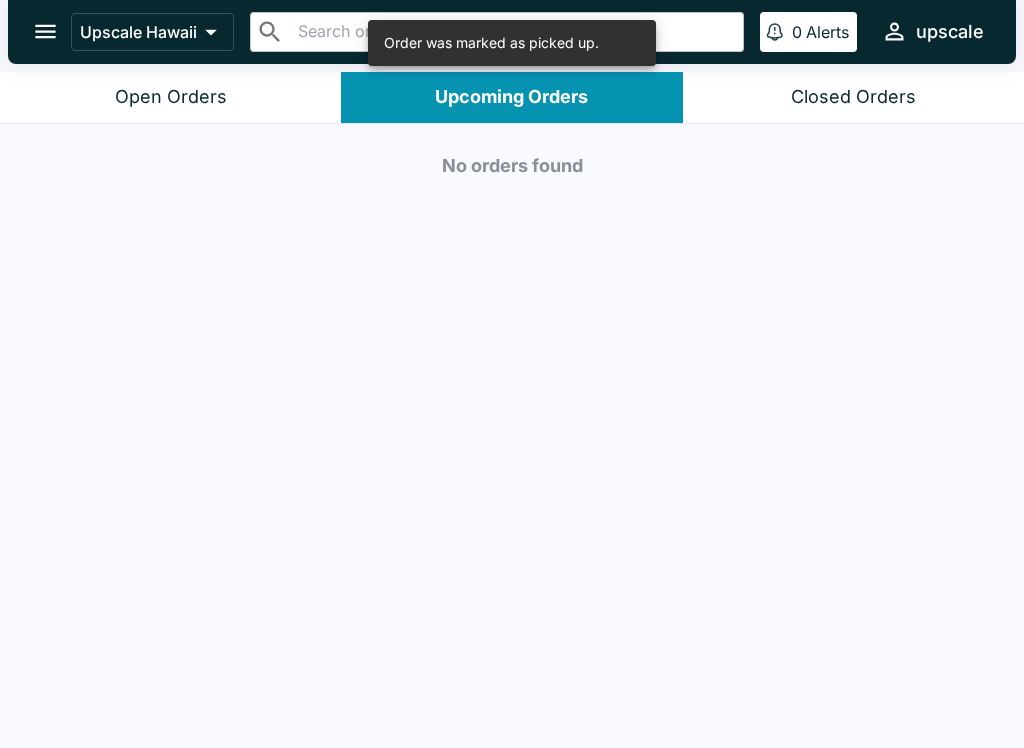click on "Open Orders" at bounding box center (171, 97) 